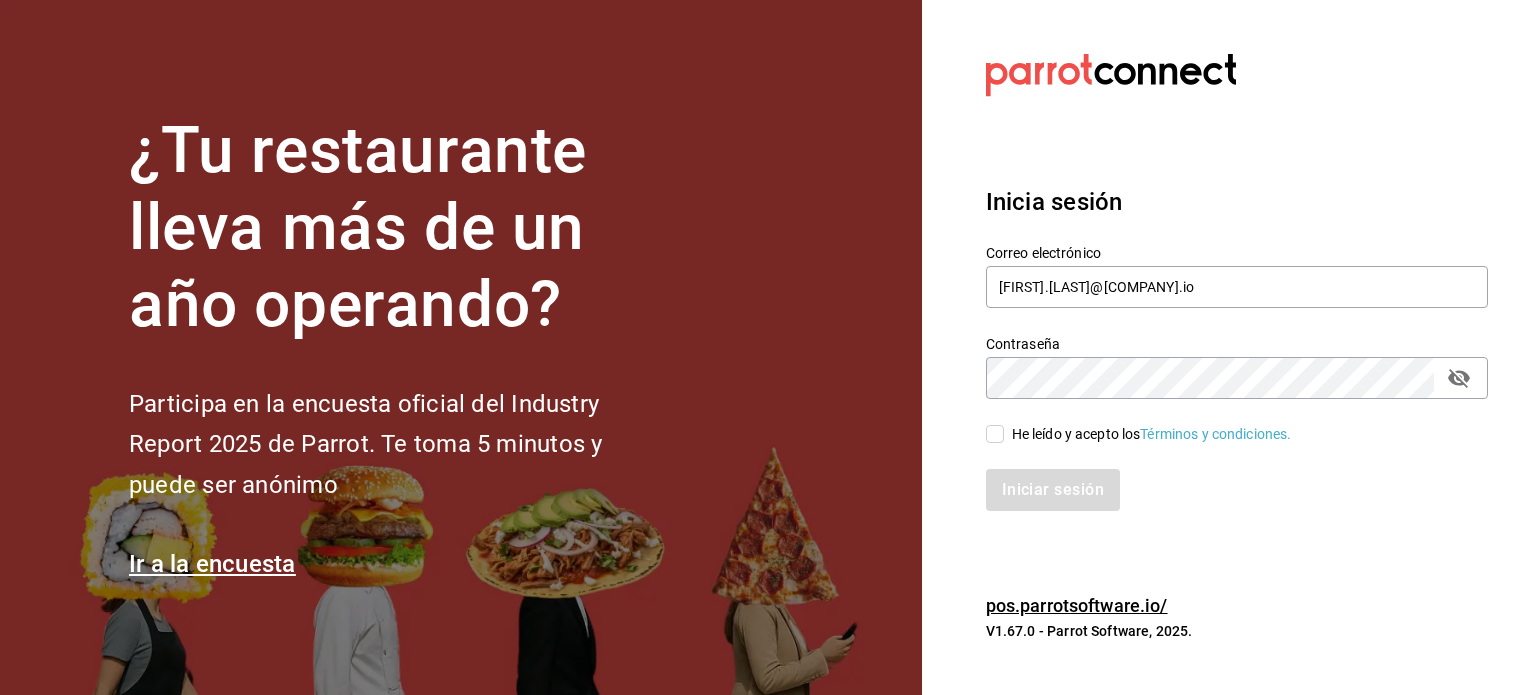 scroll, scrollTop: 0, scrollLeft: 0, axis: both 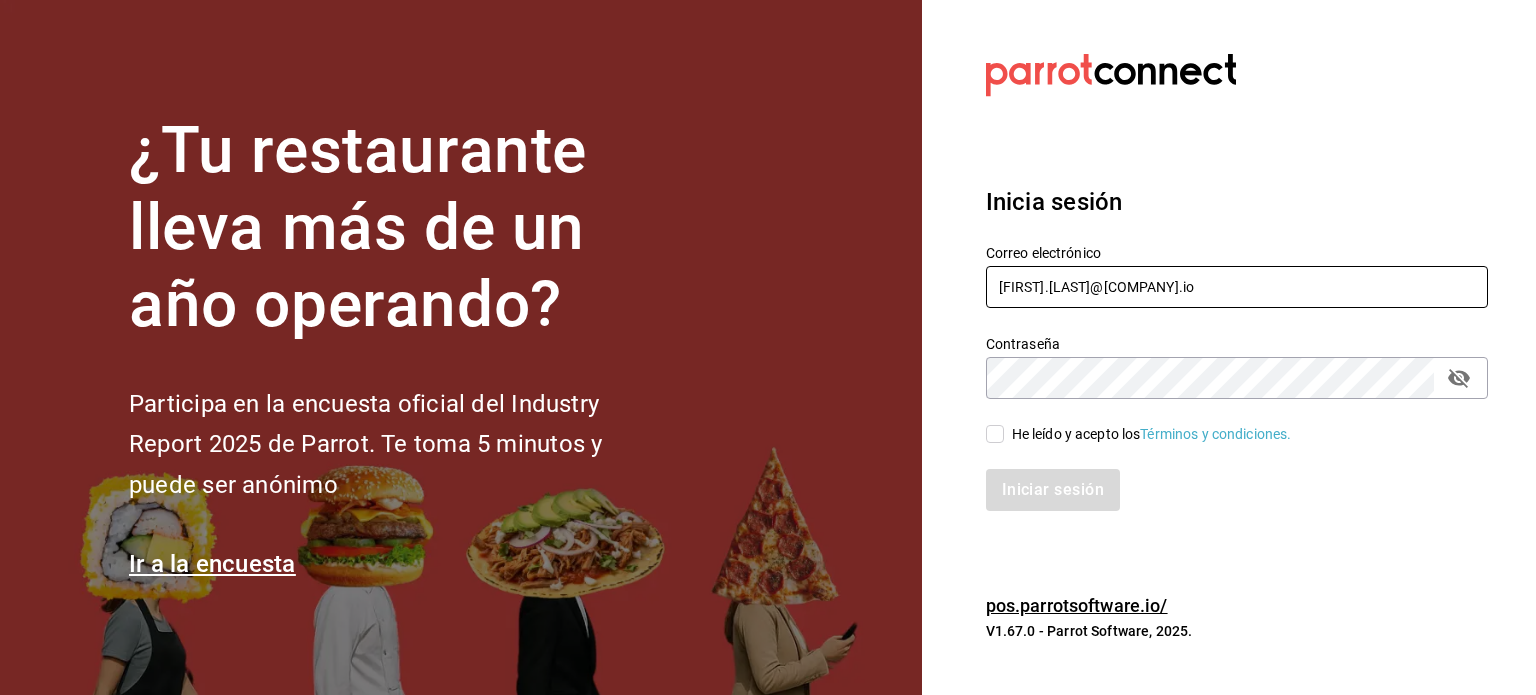 drag, startPoint x: 1062, startPoint y: 249, endPoint x: 1074, endPoint y: 296, distance: 48.507732 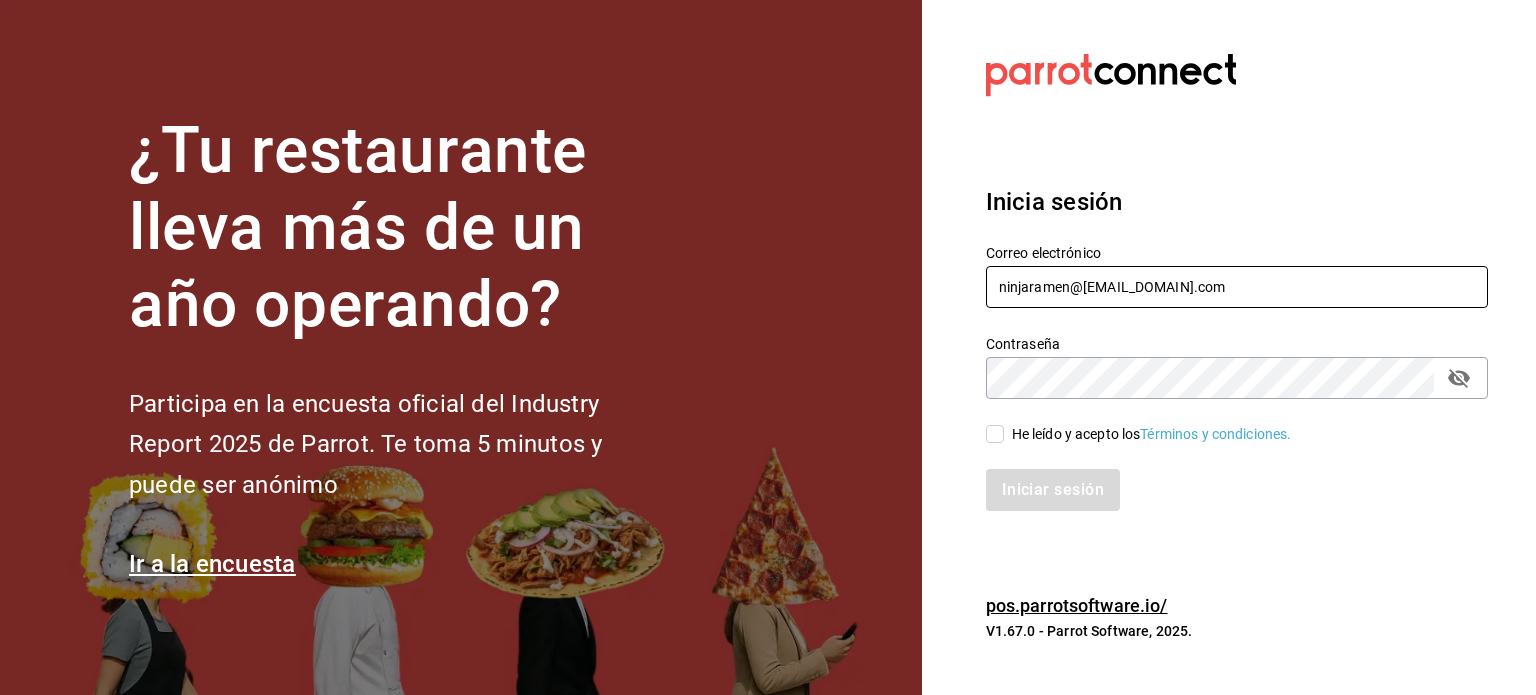 type on "ninjaramen@misiones.com" 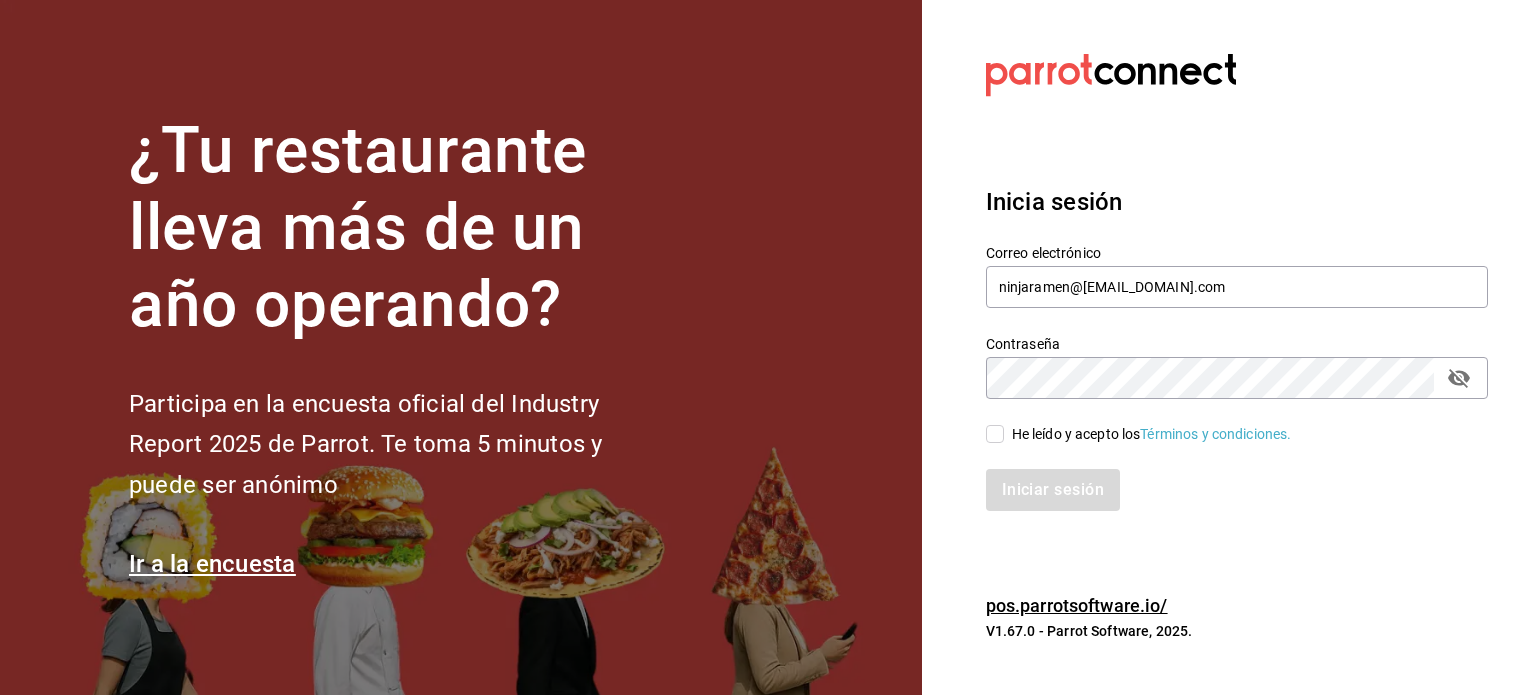 click on "He leído y acepto los  Términos y condiciones." at bounding box center [1152, 434] 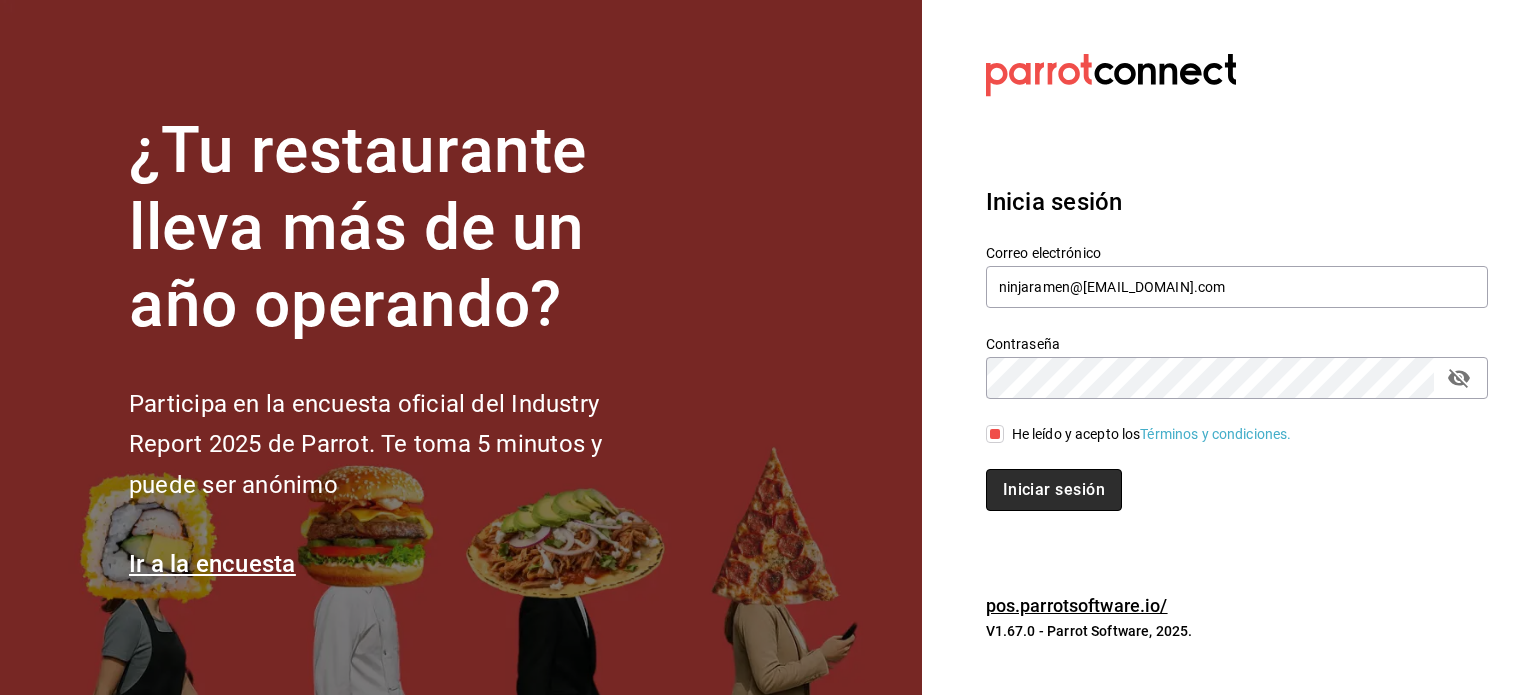 click on "Iniciar sesión" at bounding box center (1054, 490) 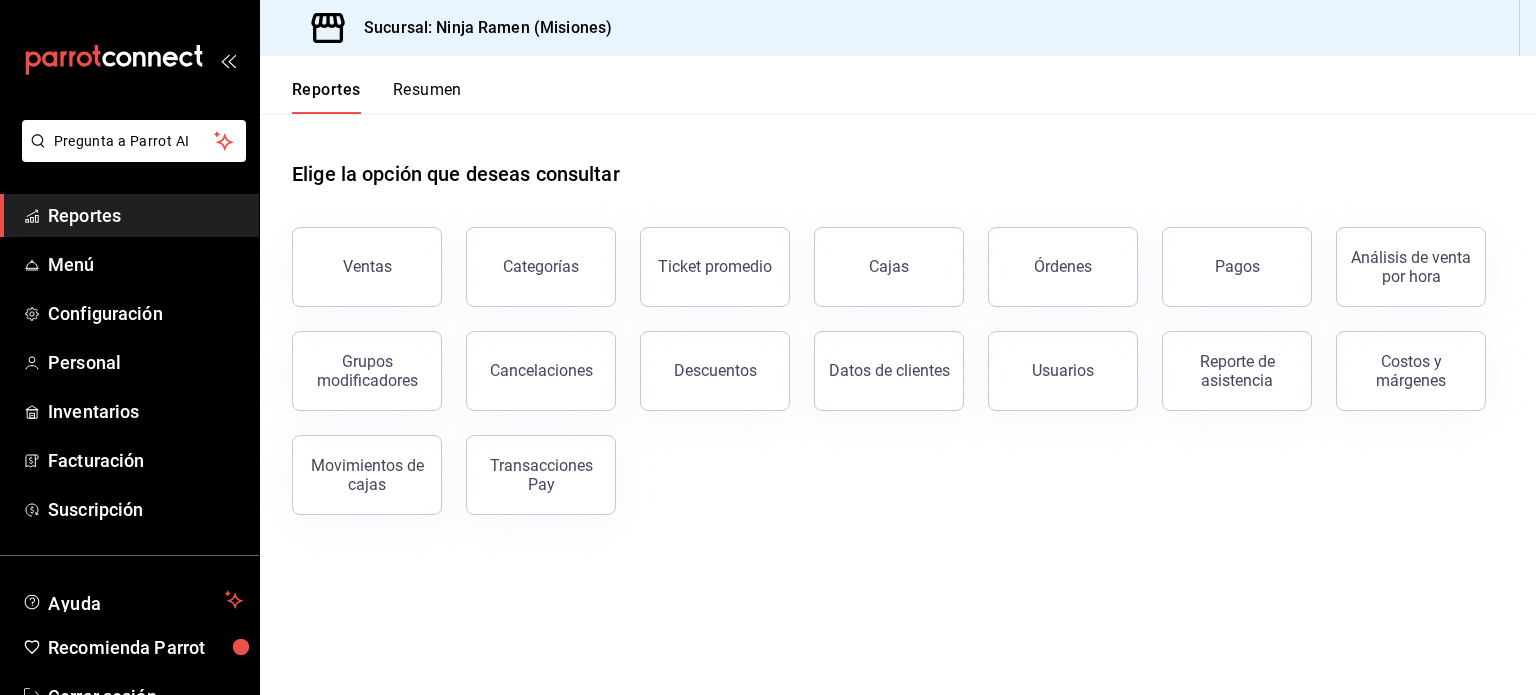 scroll, scrollTop: 0, scrollLeft: 0, axis: both 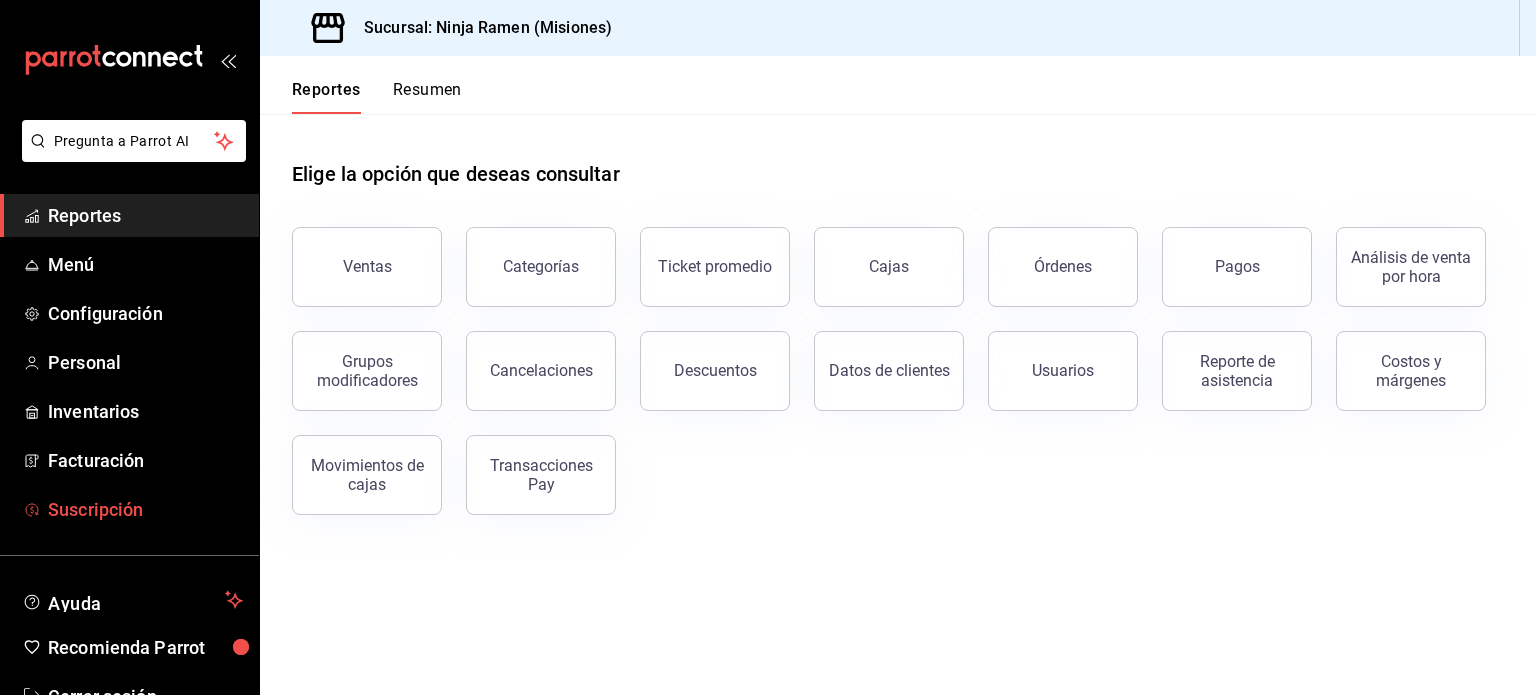 click on "Suscripción" at bounding box center [145, 509] 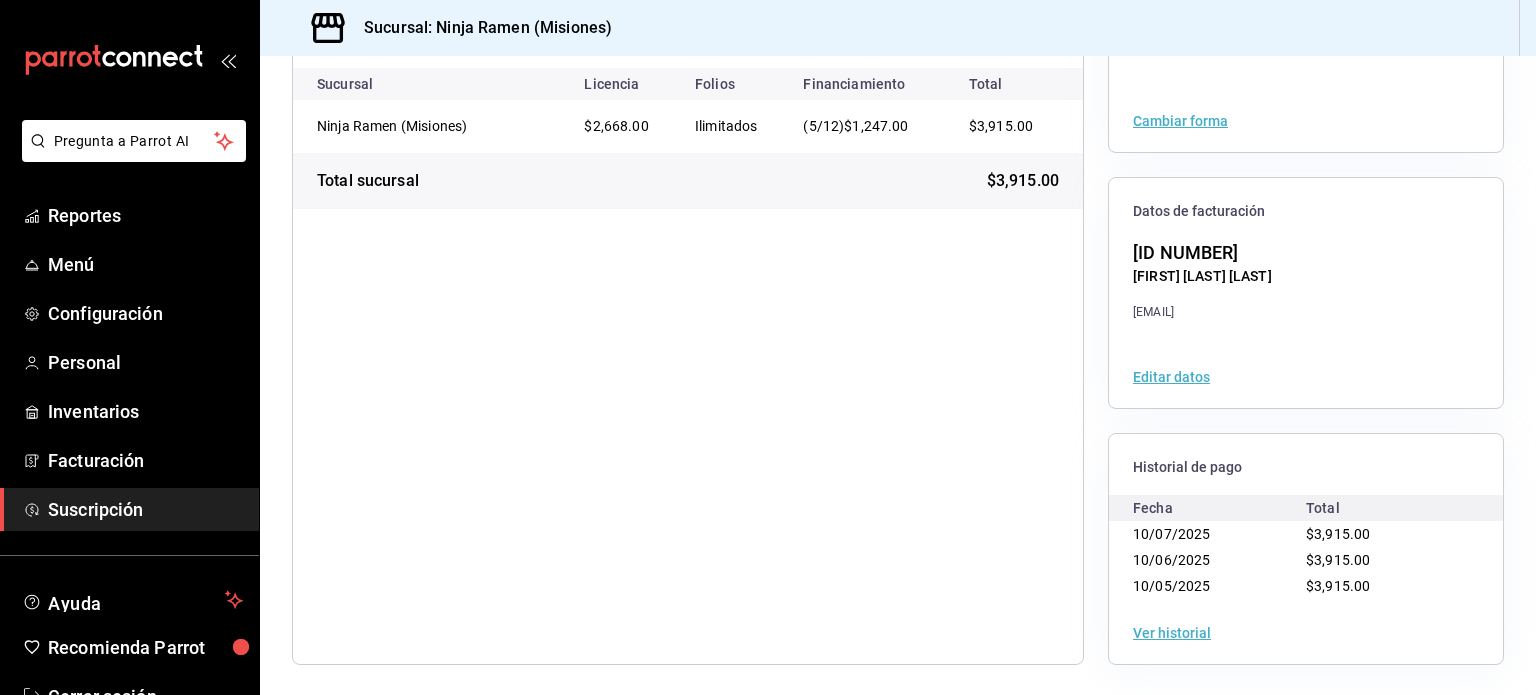 scroll, scrollTop: 0, scrollLeft: 0, axis: both 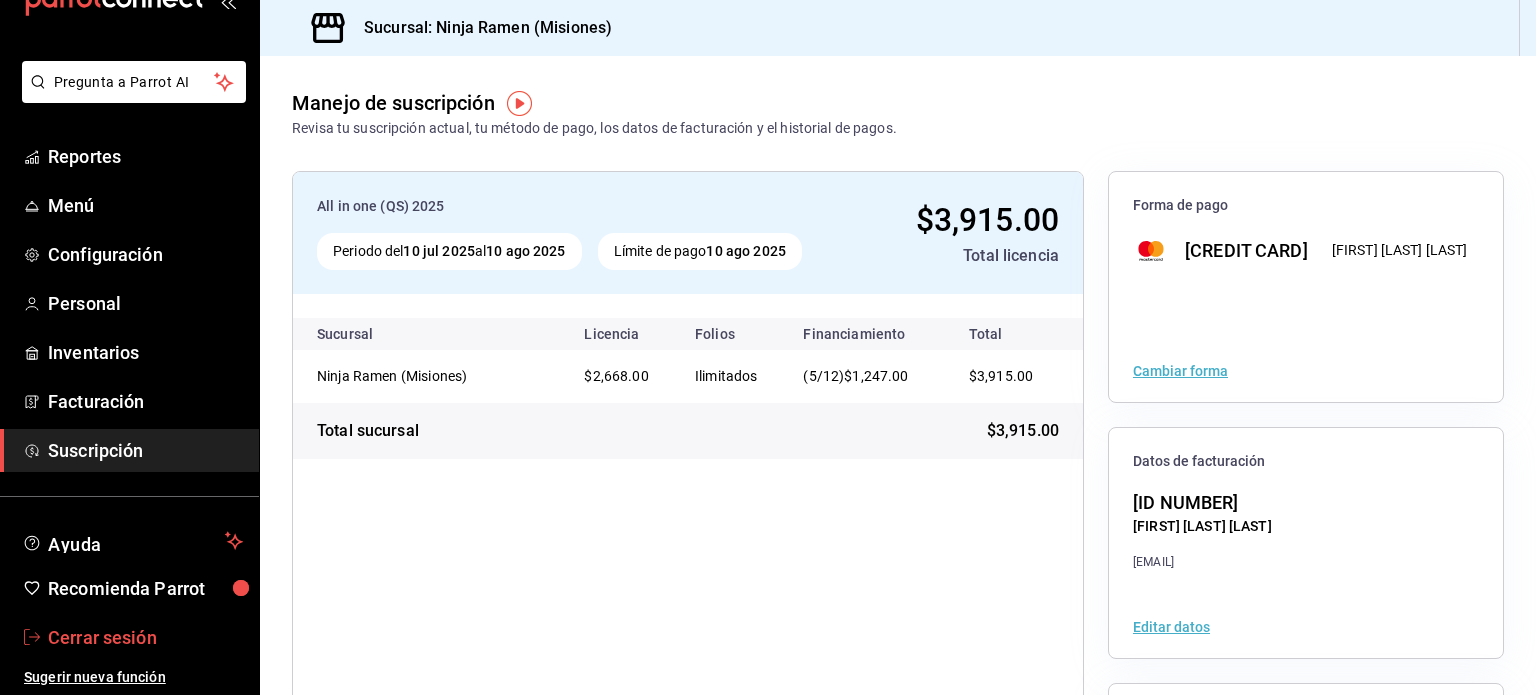 click on "Cerrar sesión" at bounding box center (145, 637) 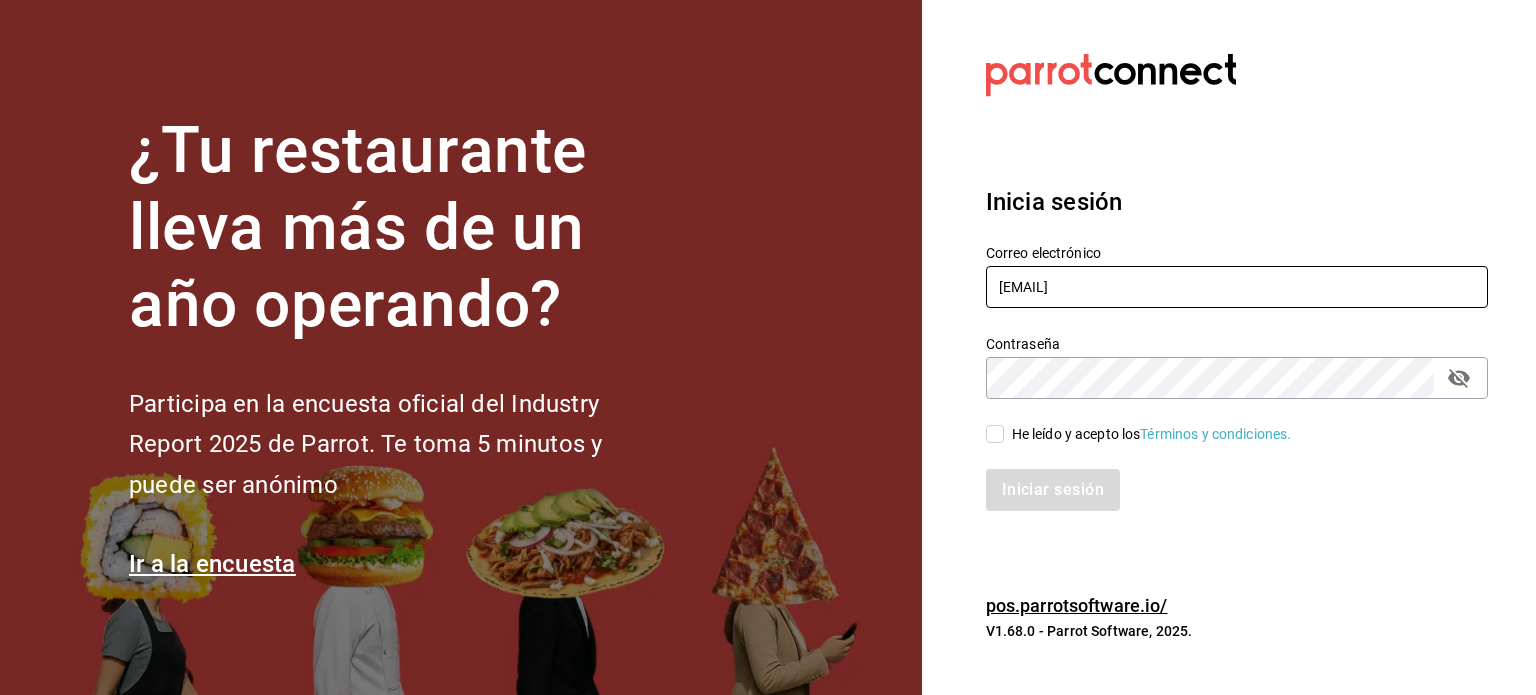 click on "[EMAIL]" at bounding box center [1237, 287] 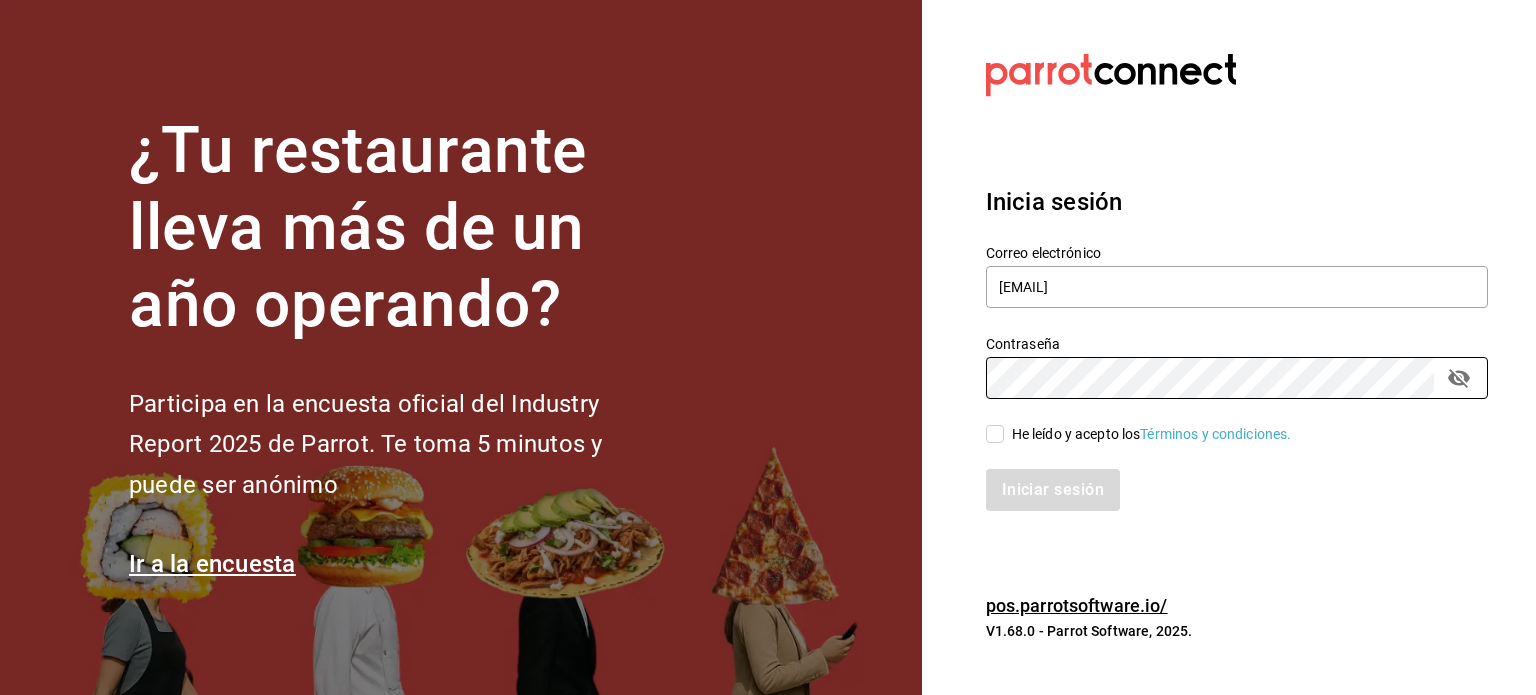 click on "He leído y acepto los  Términos y condiciones." at bounding box center (1152, 434) 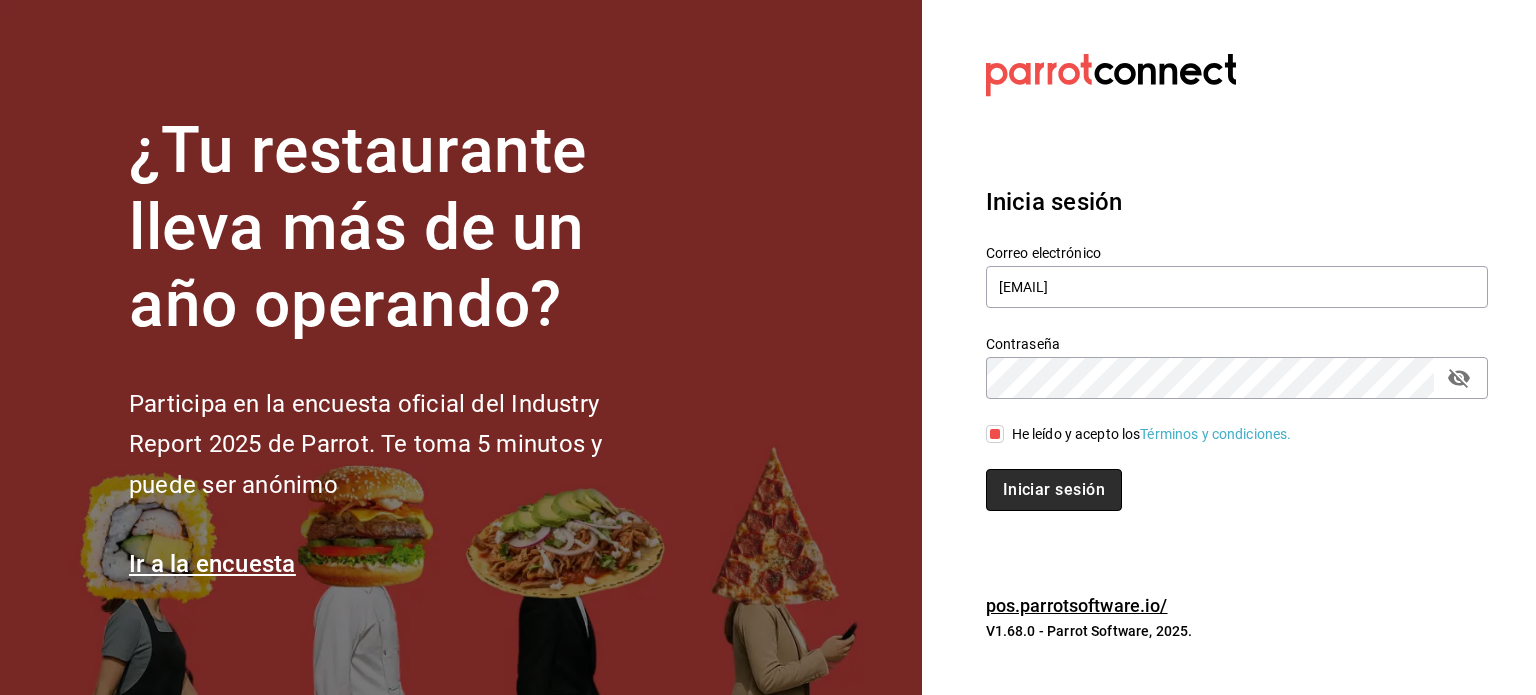 click on "Iniciar sesión" at bounding box center [1054, 490] 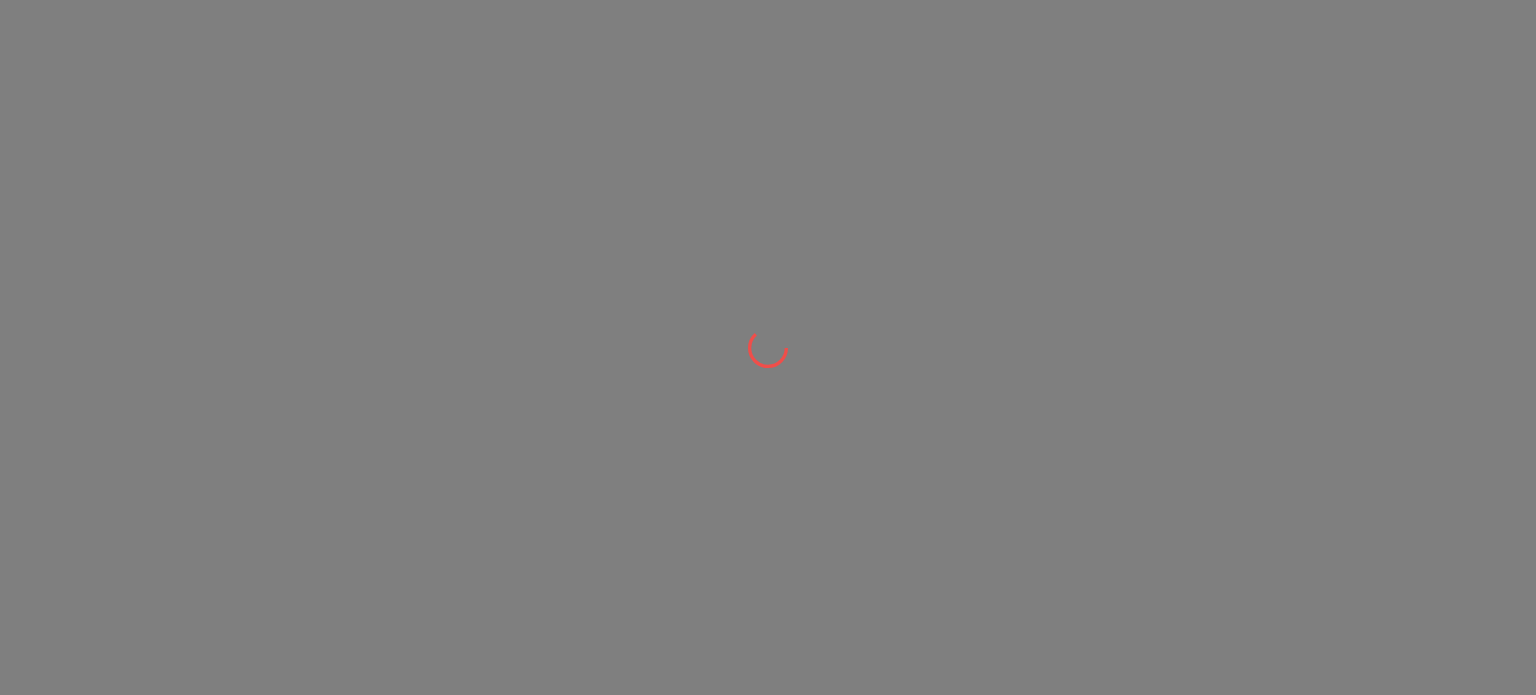 scroll, scrollTop: 0, scrollLeft: 0, axis: both 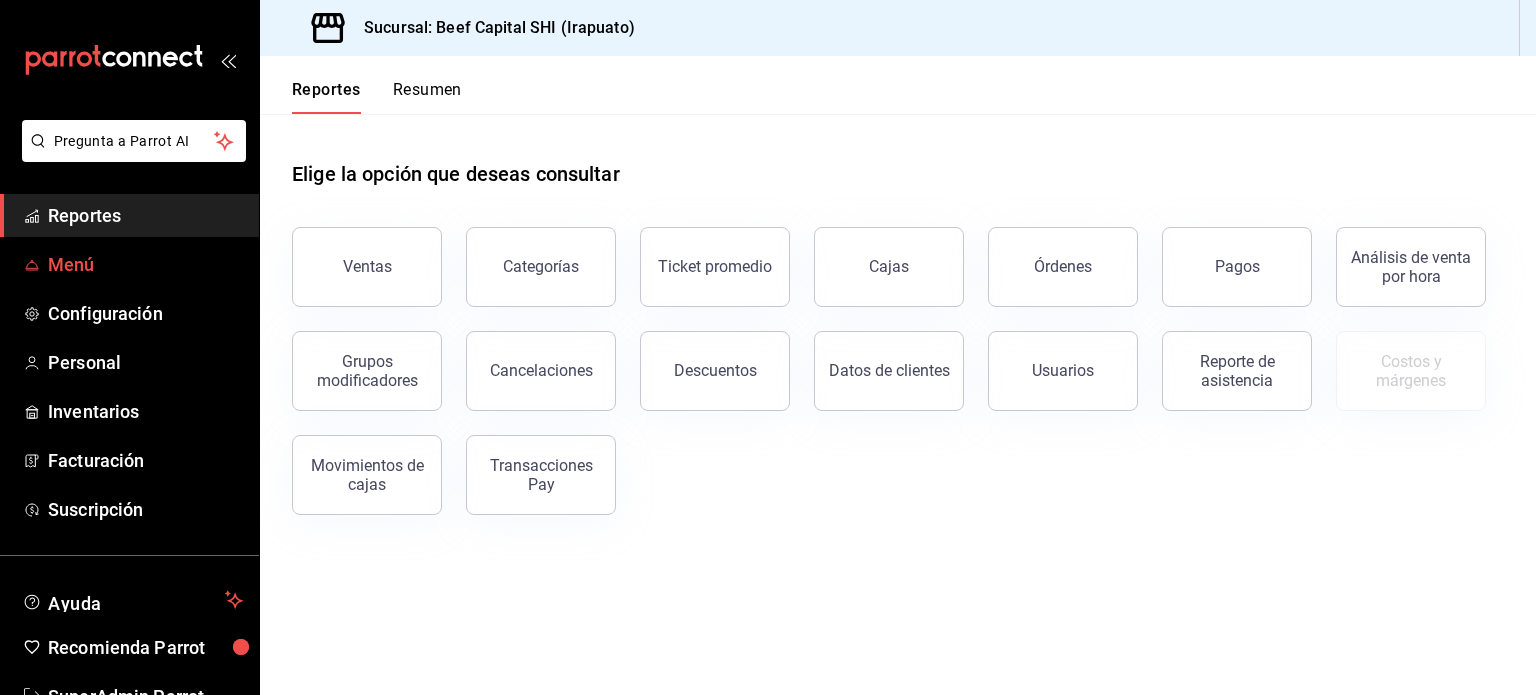 click on "Menú" at bounding box center [129, 264] 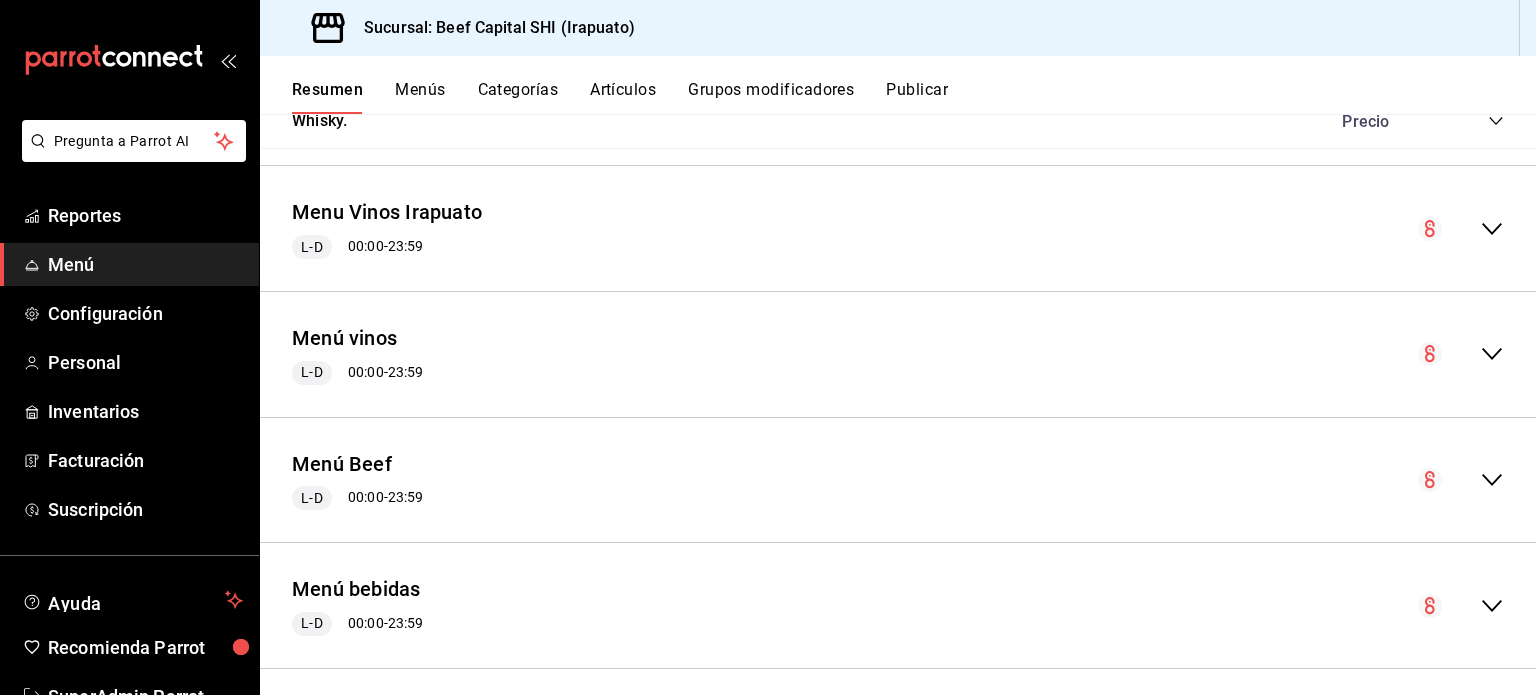 scroll, scrollTop: 998, scrollLeft: 0, axis: vertical 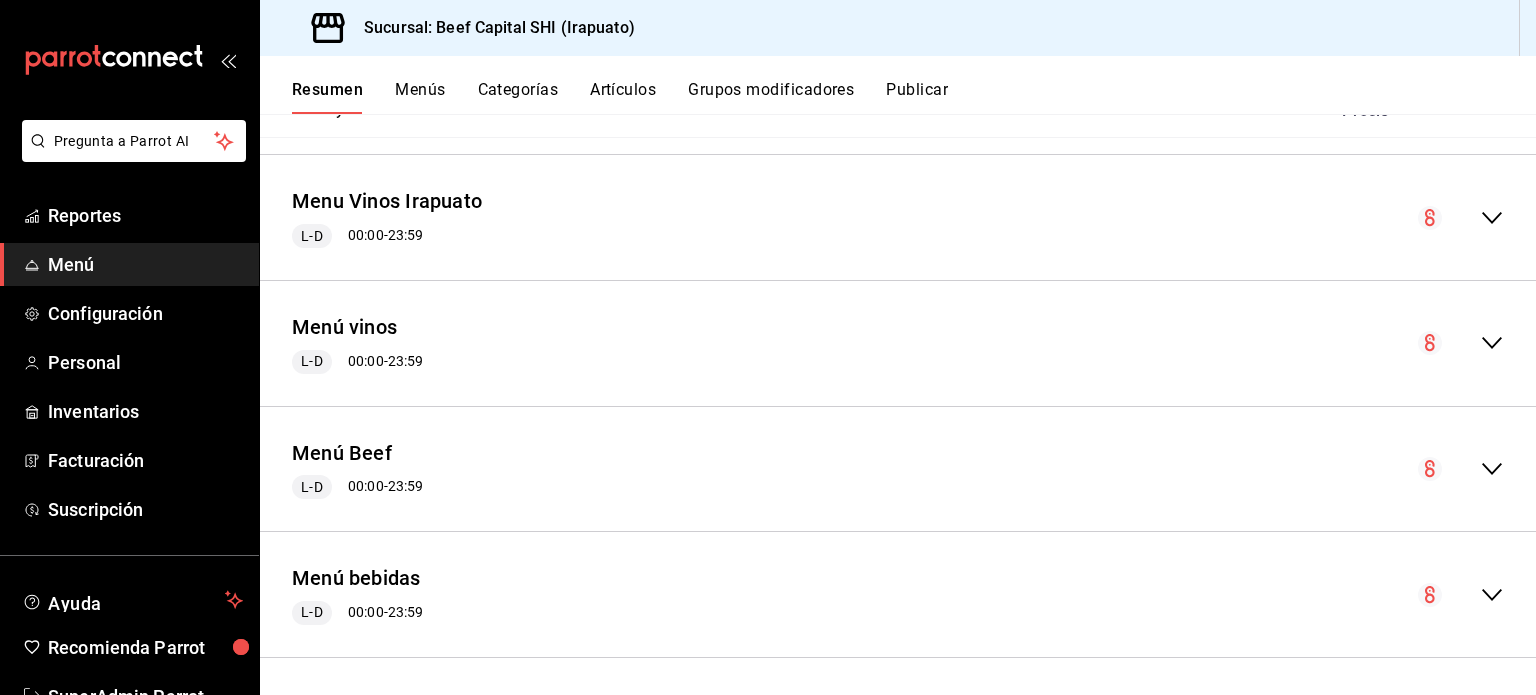 click 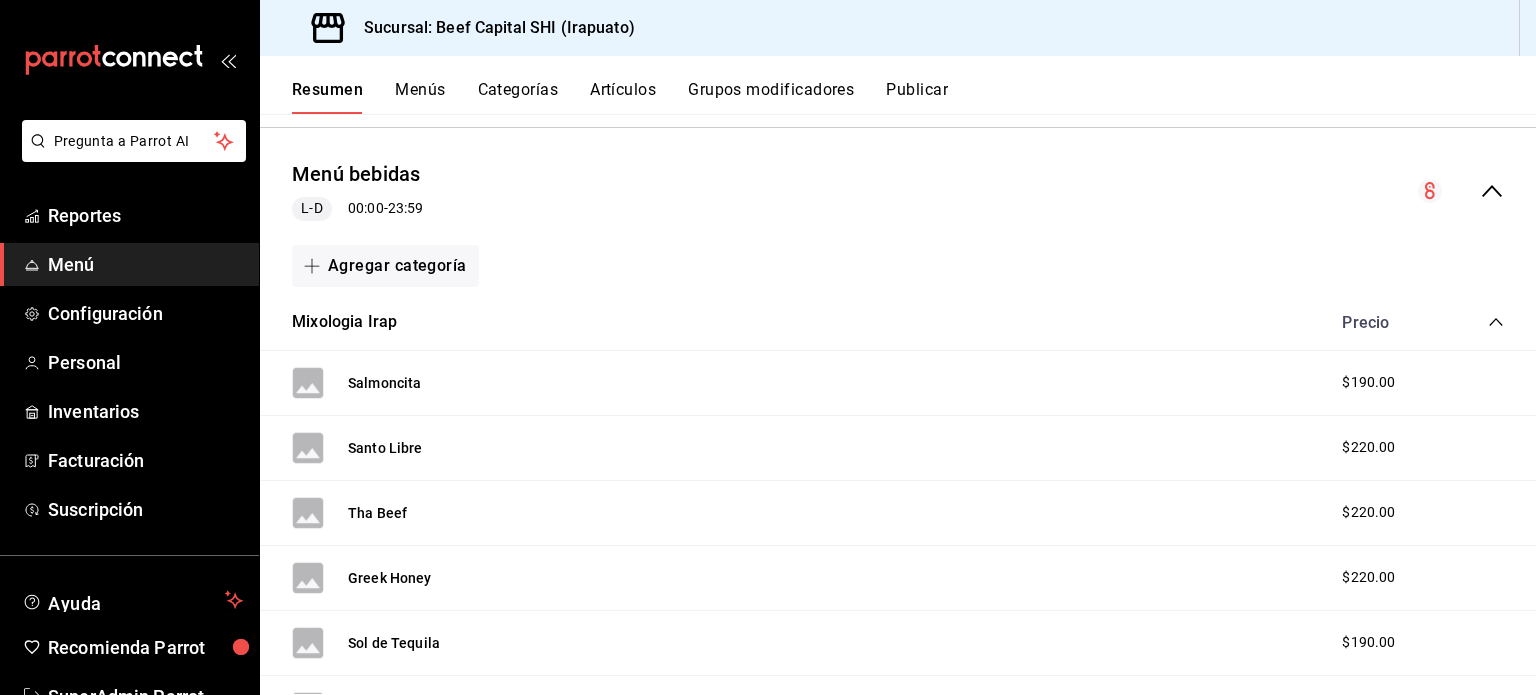 scroll, scrollTop: 1402, scrollLeft: 0, axis: vertical 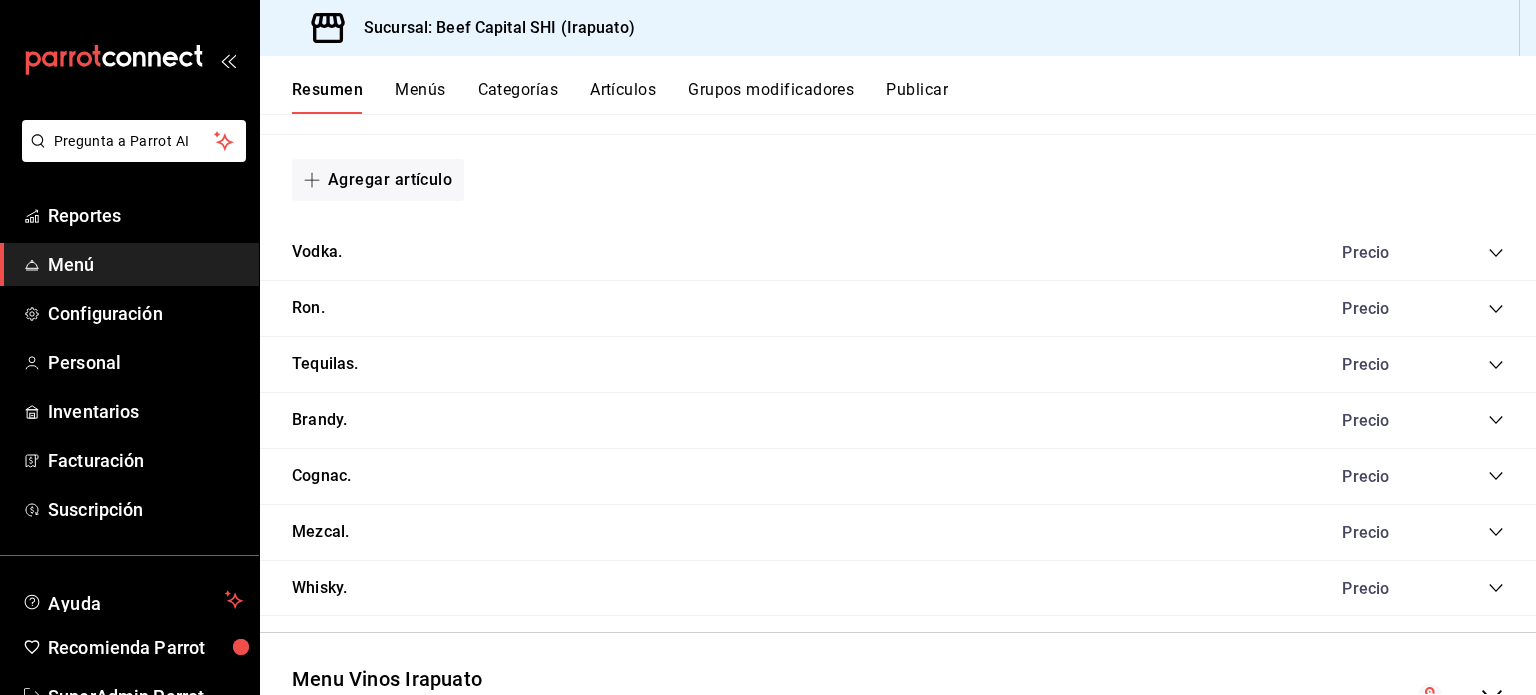 click 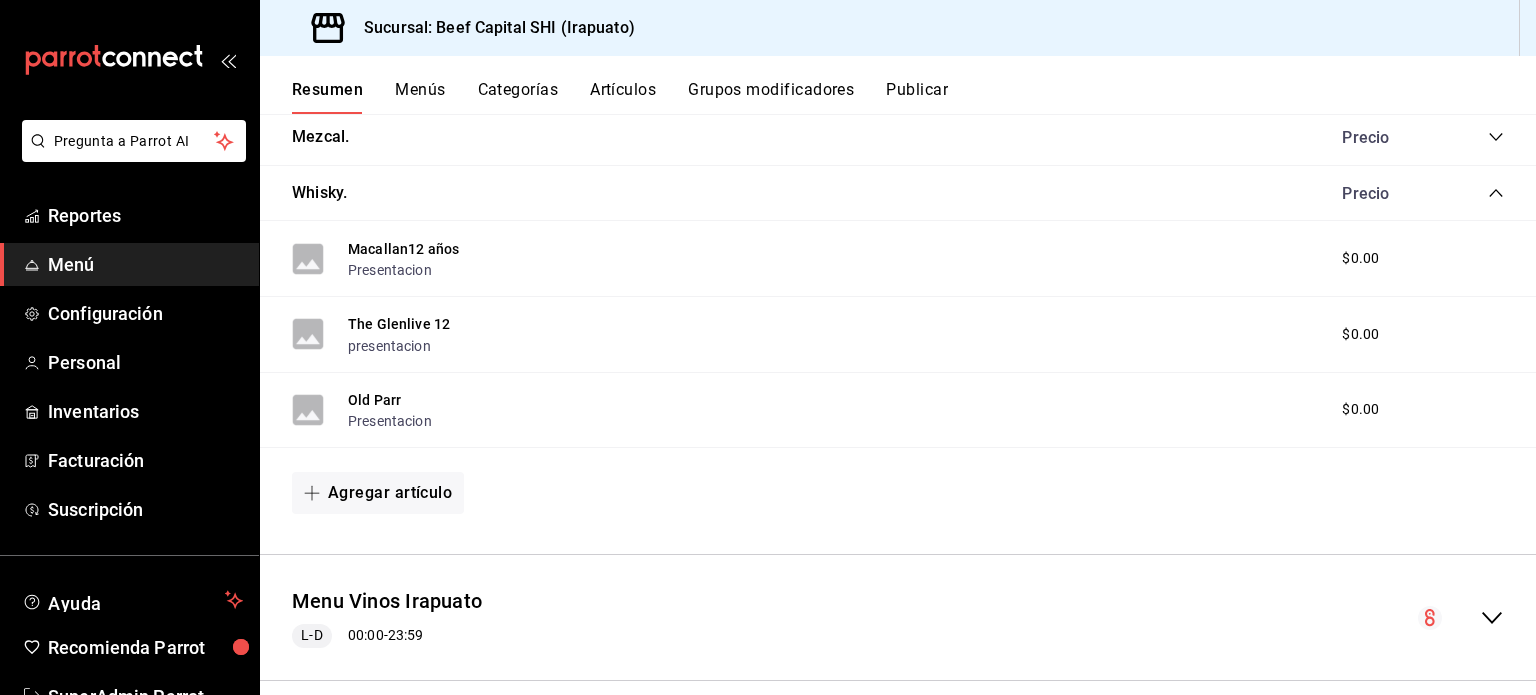 scroll, scrollTop: 860, scrollLeft: 0, axis: vertical 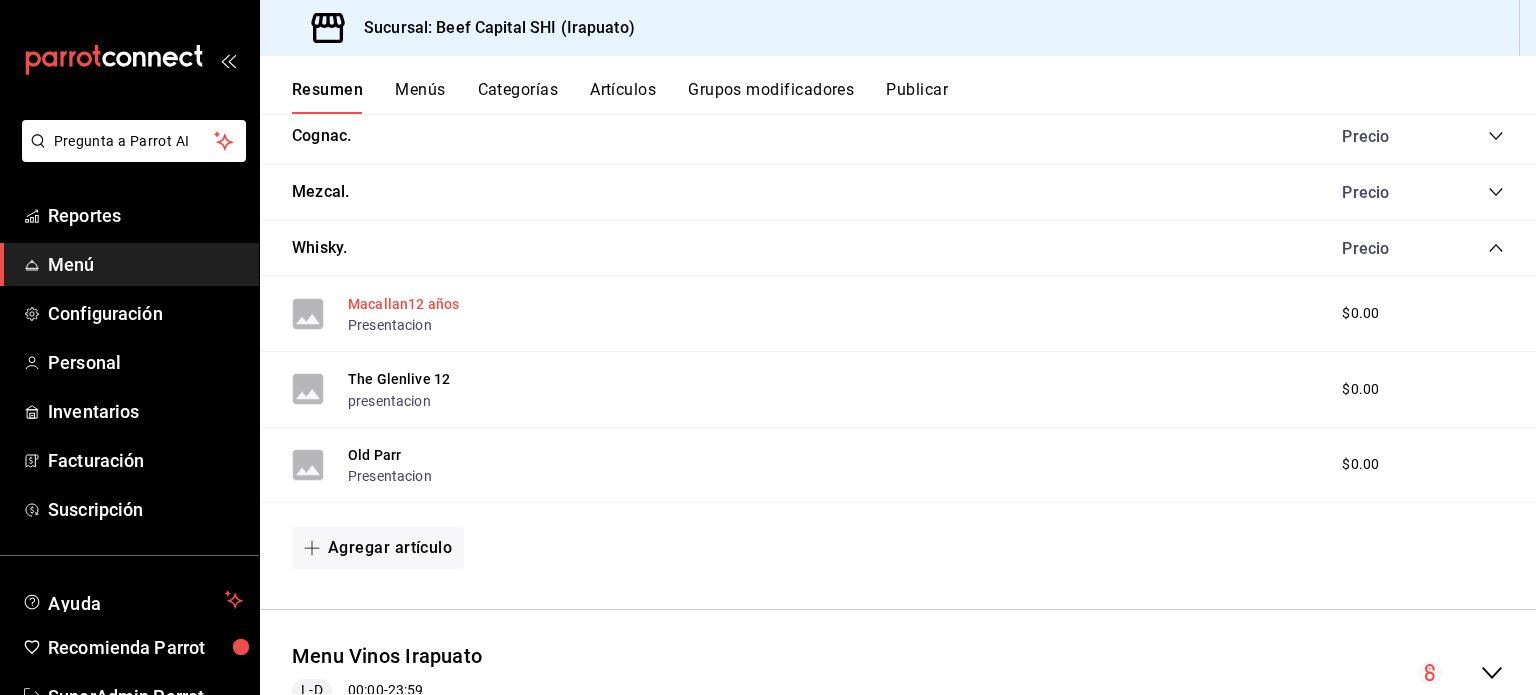 click on "Macallan12 años" at bounding box center (403, 304) 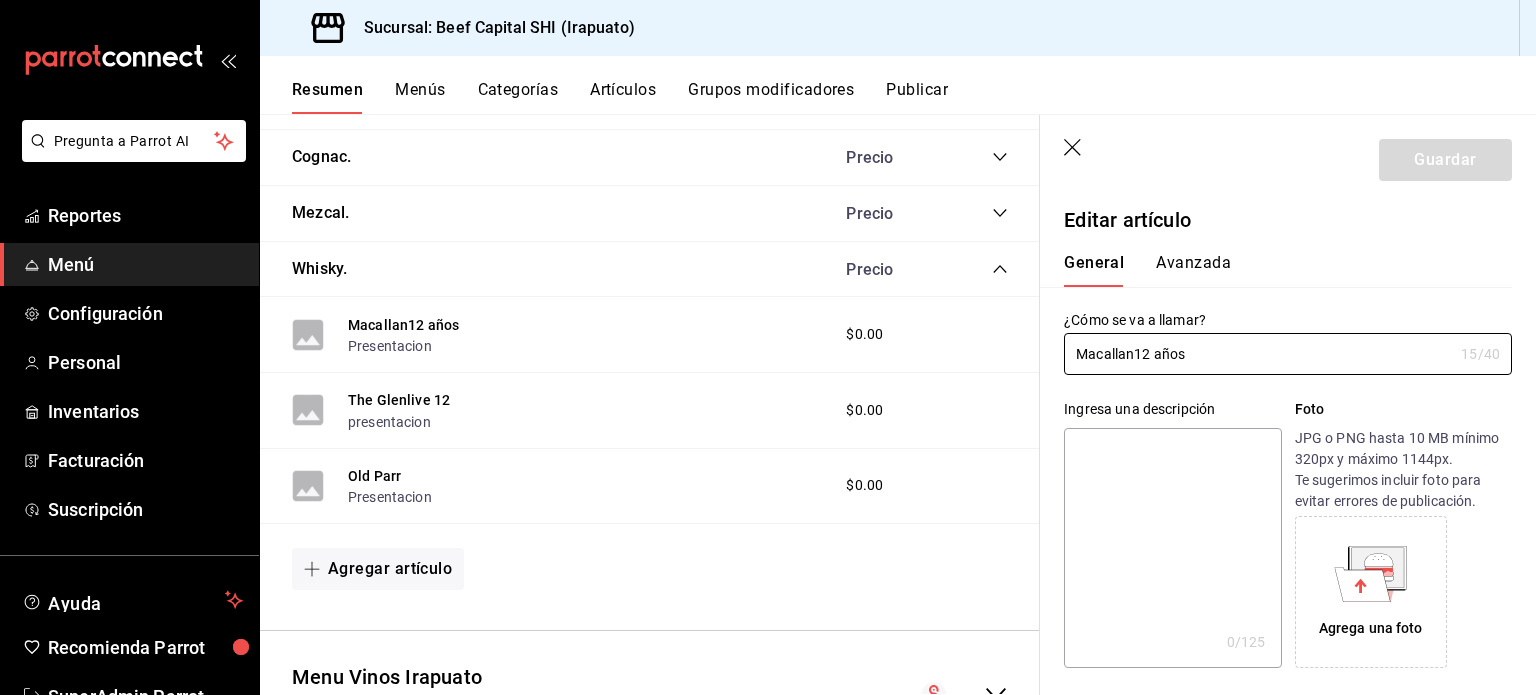 type on "$0.00" 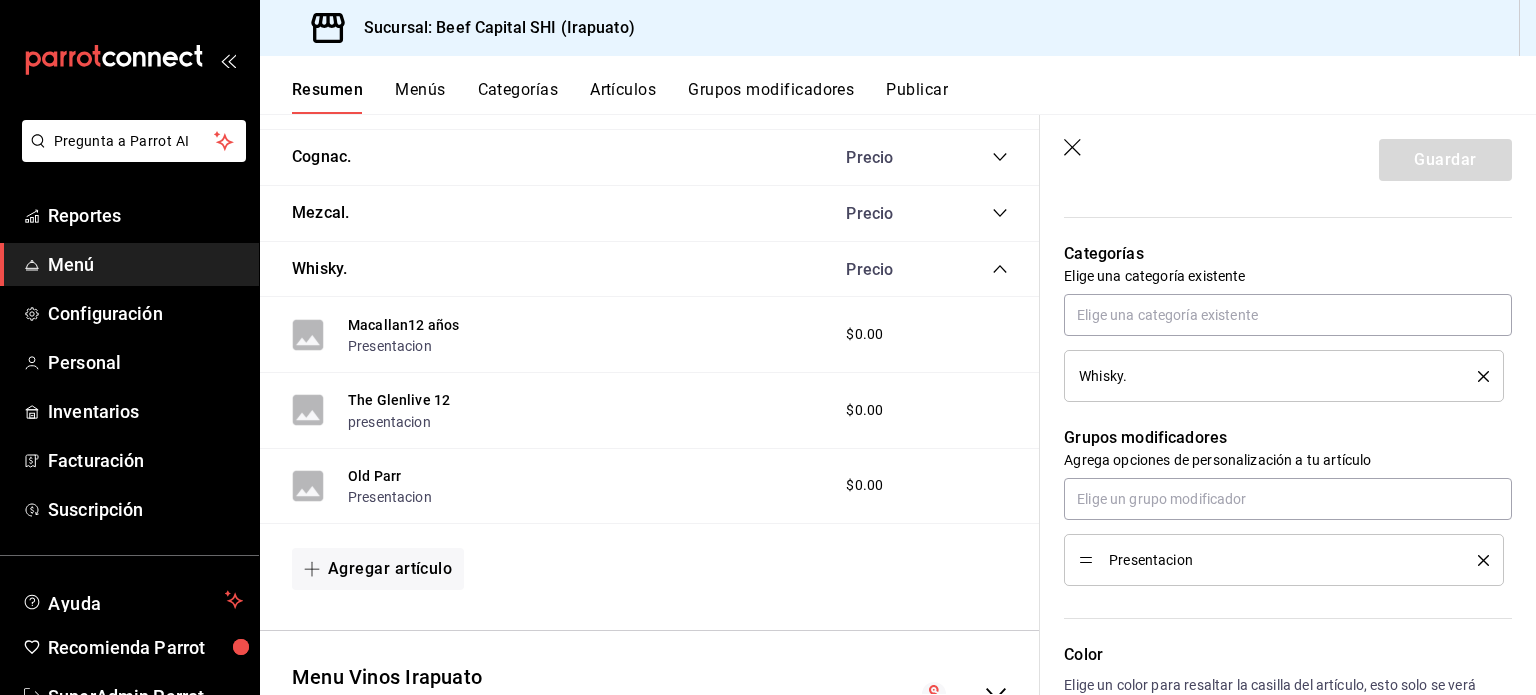 scroll, scrollTop: 676, scrollLeft: 0, axis: vertical 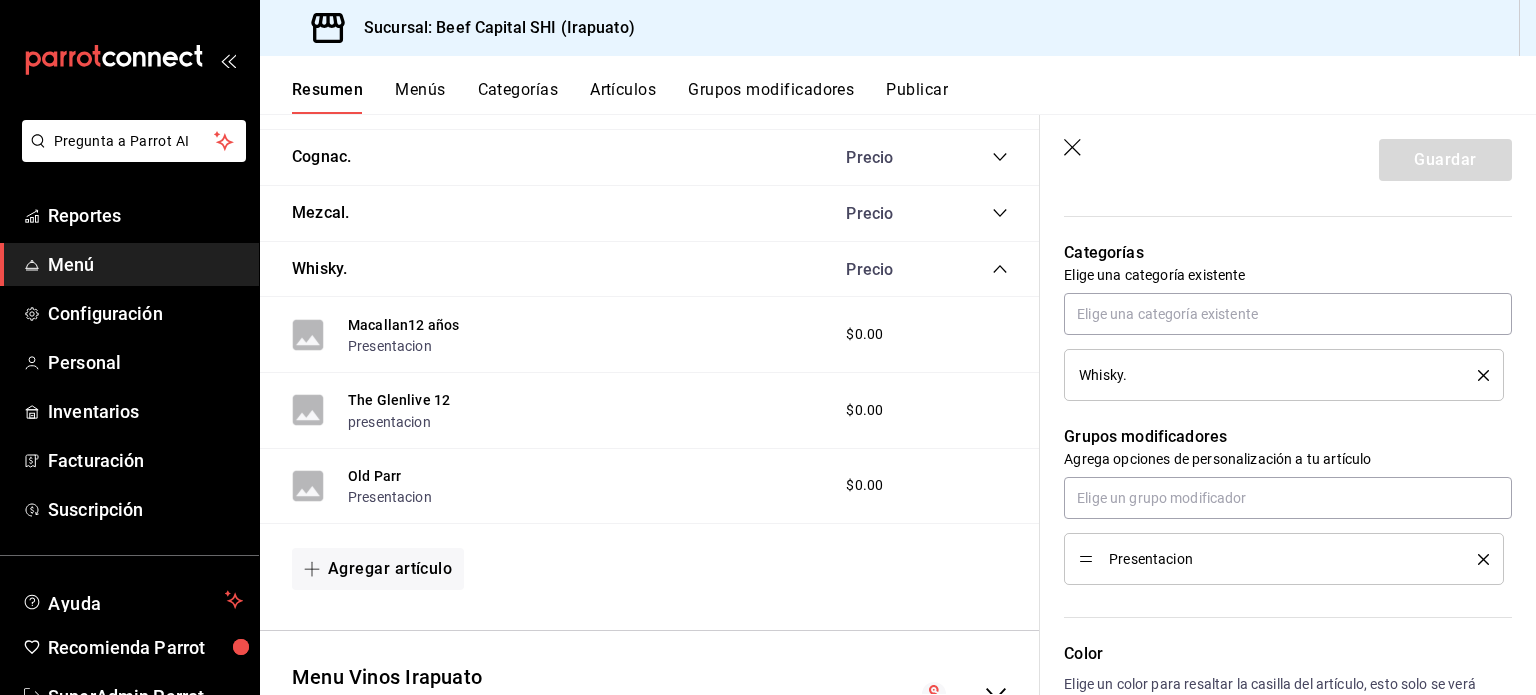 click on "Presentacion" at bounding box center [1278, 559] 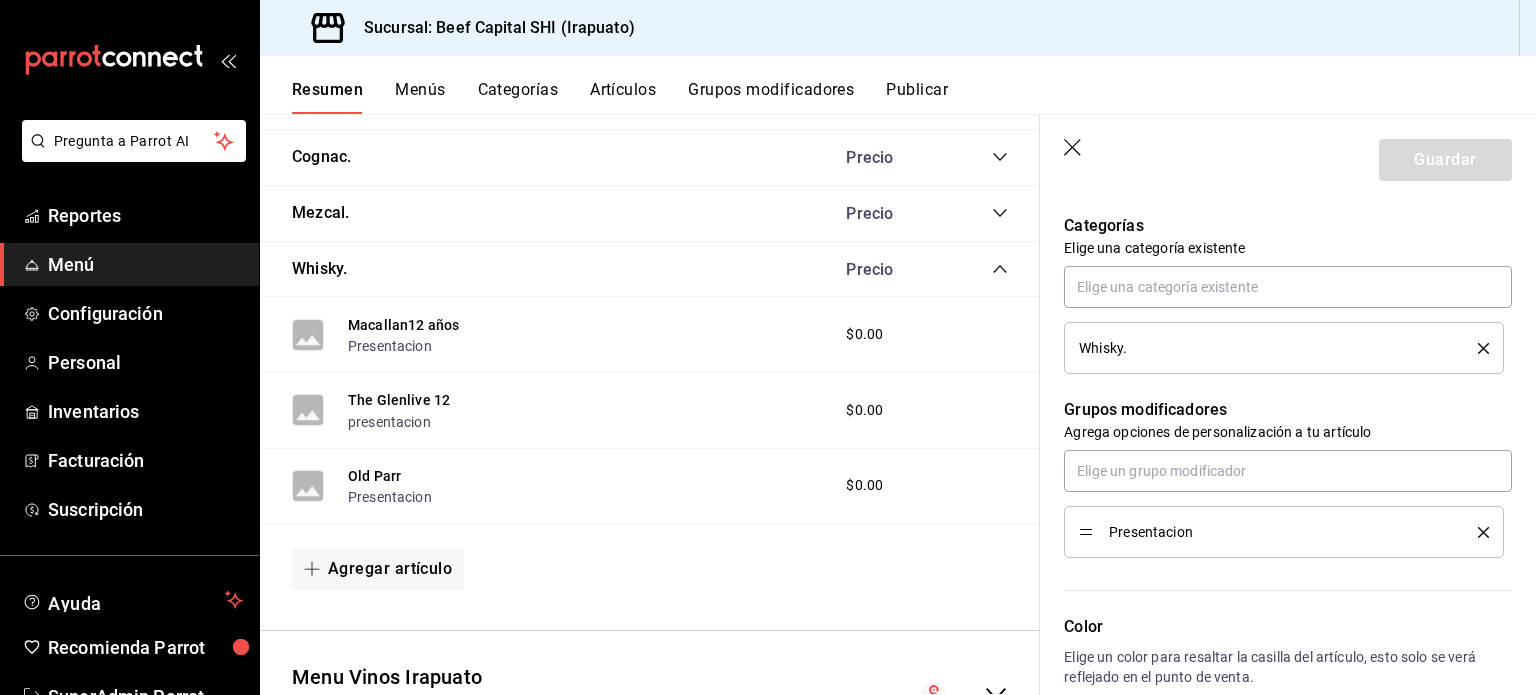 scroll, scrollTop: 668, scrollLeft: 0, axis: vertical 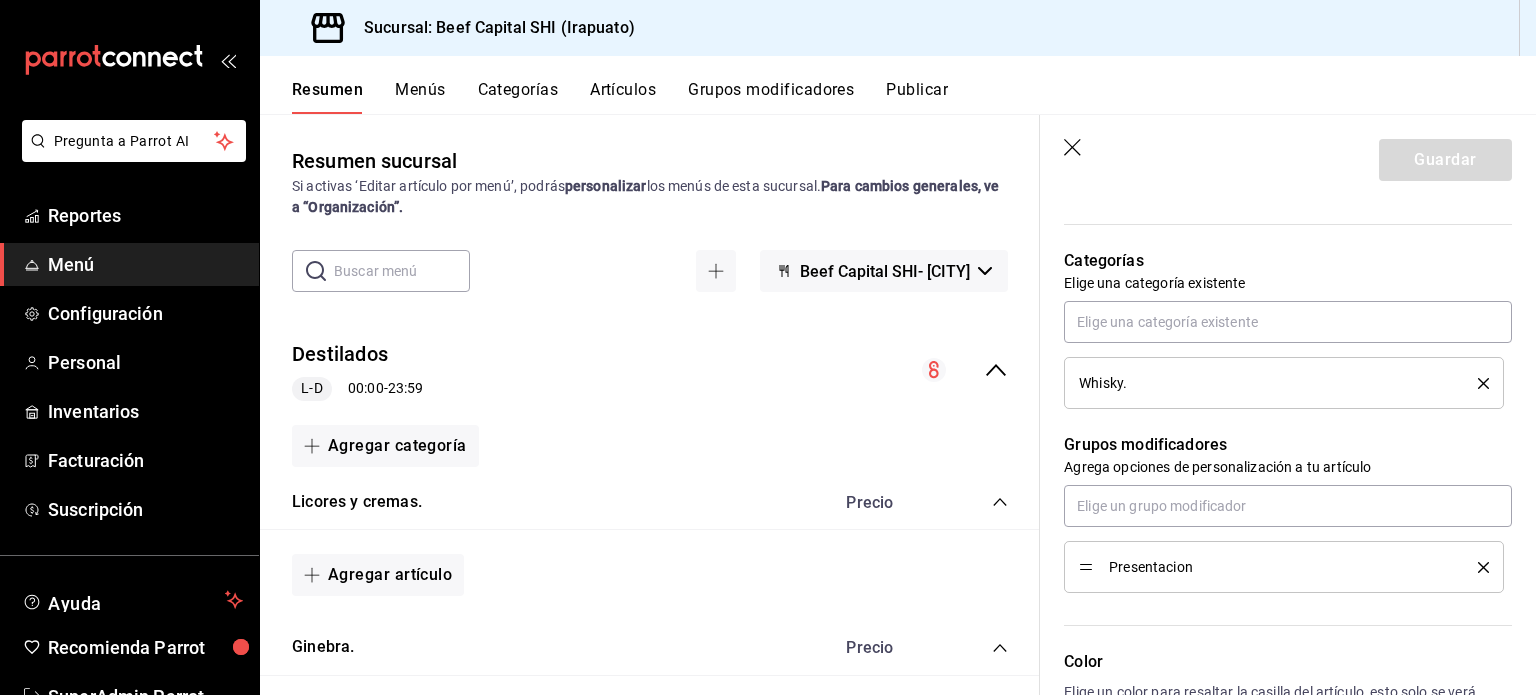 click on "Para cambios generales, ve a “Organización”." at bounding box center (645, 196) 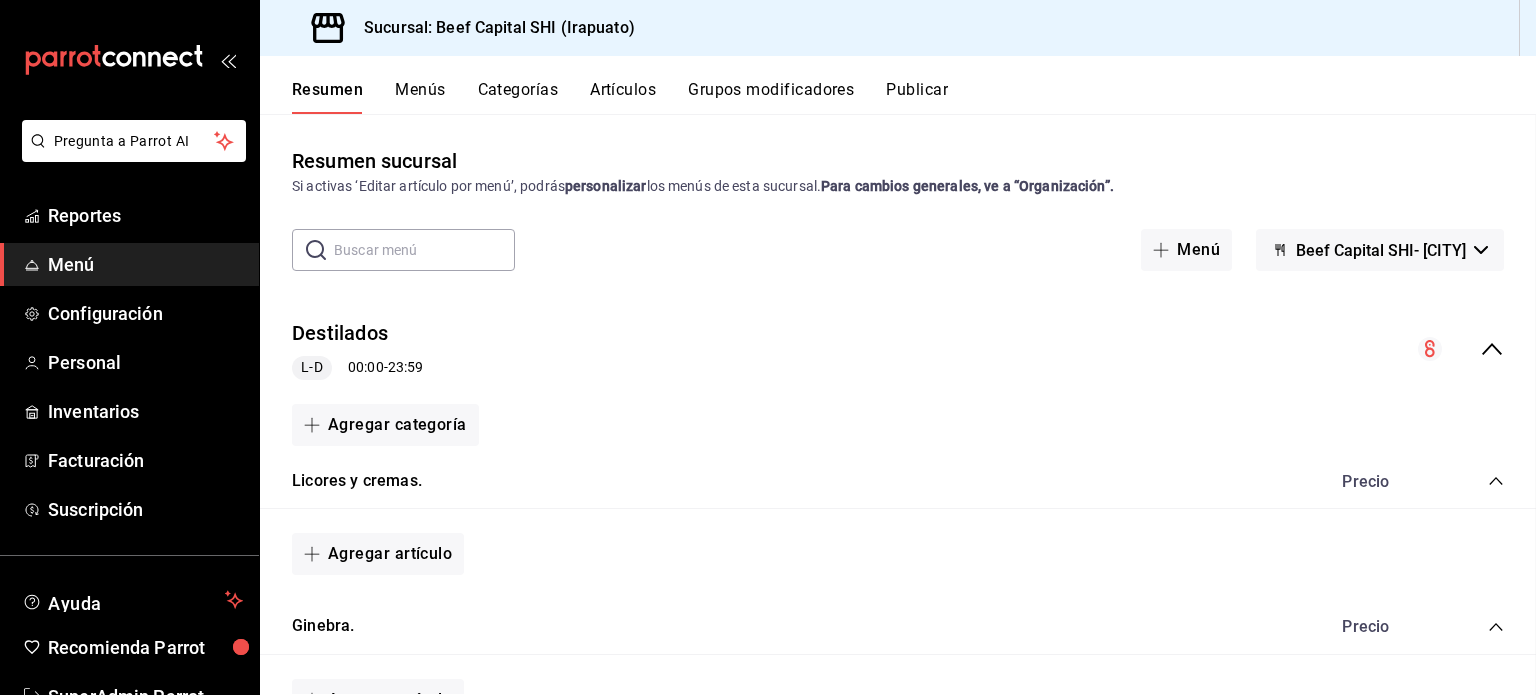 scroll, scrollTop: 0, scrollLeft: 0, axis: both 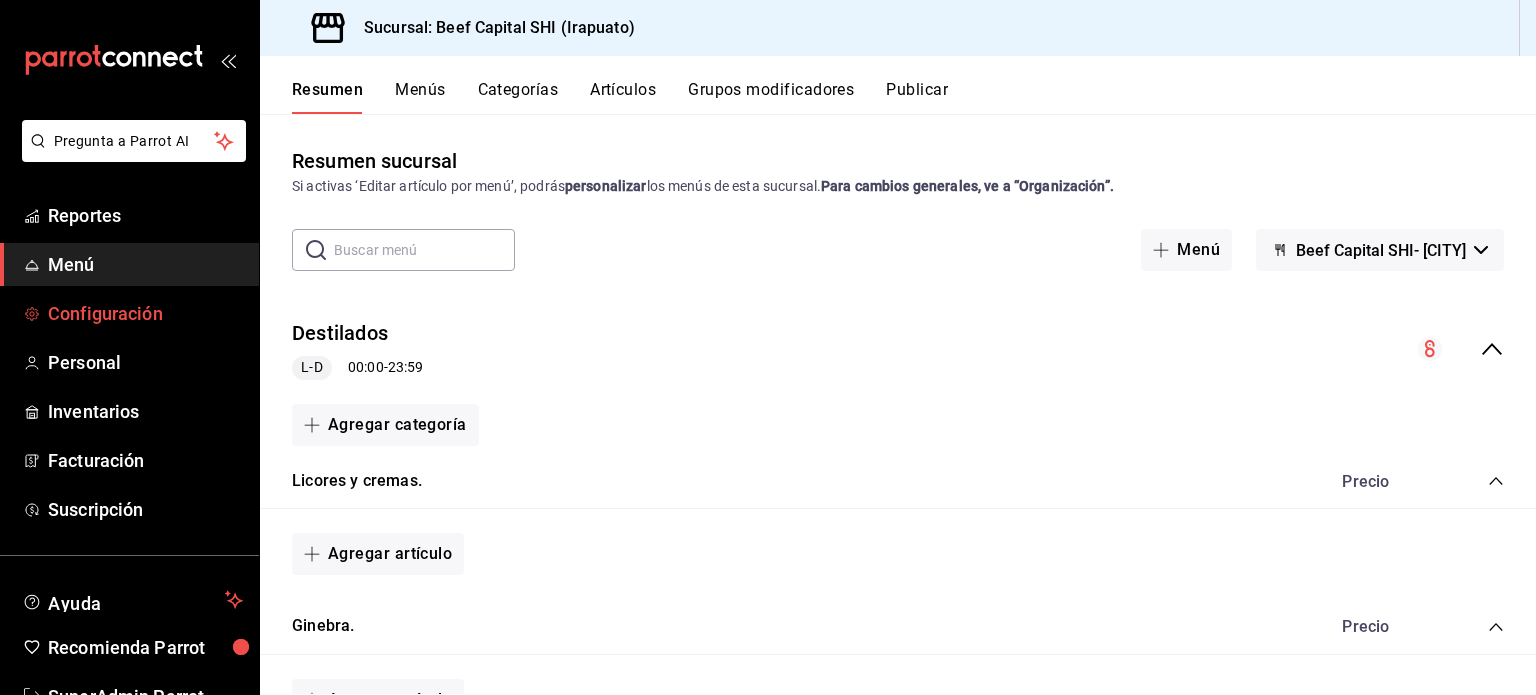 click on "Configuración" at bounding box center (145, 313) 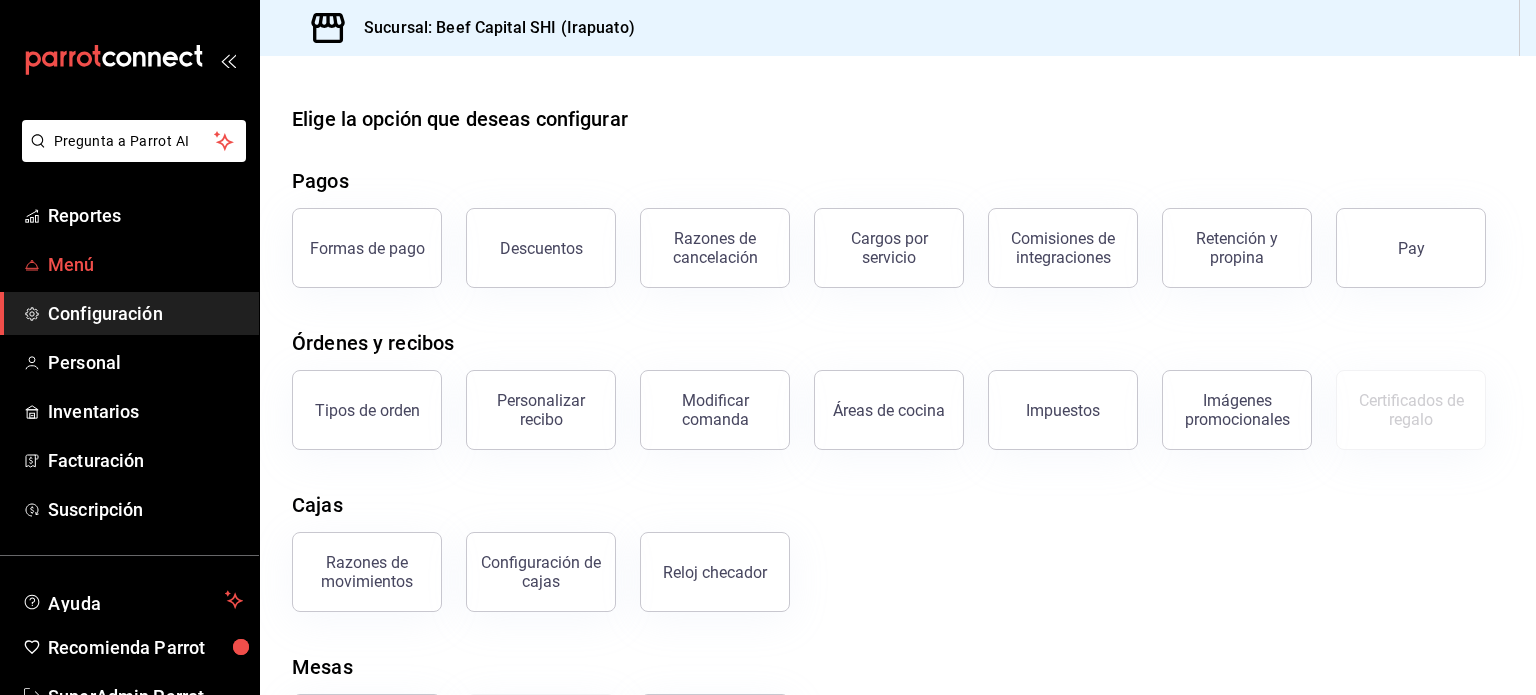 click on "Menú" at bounding box center [145, 264] 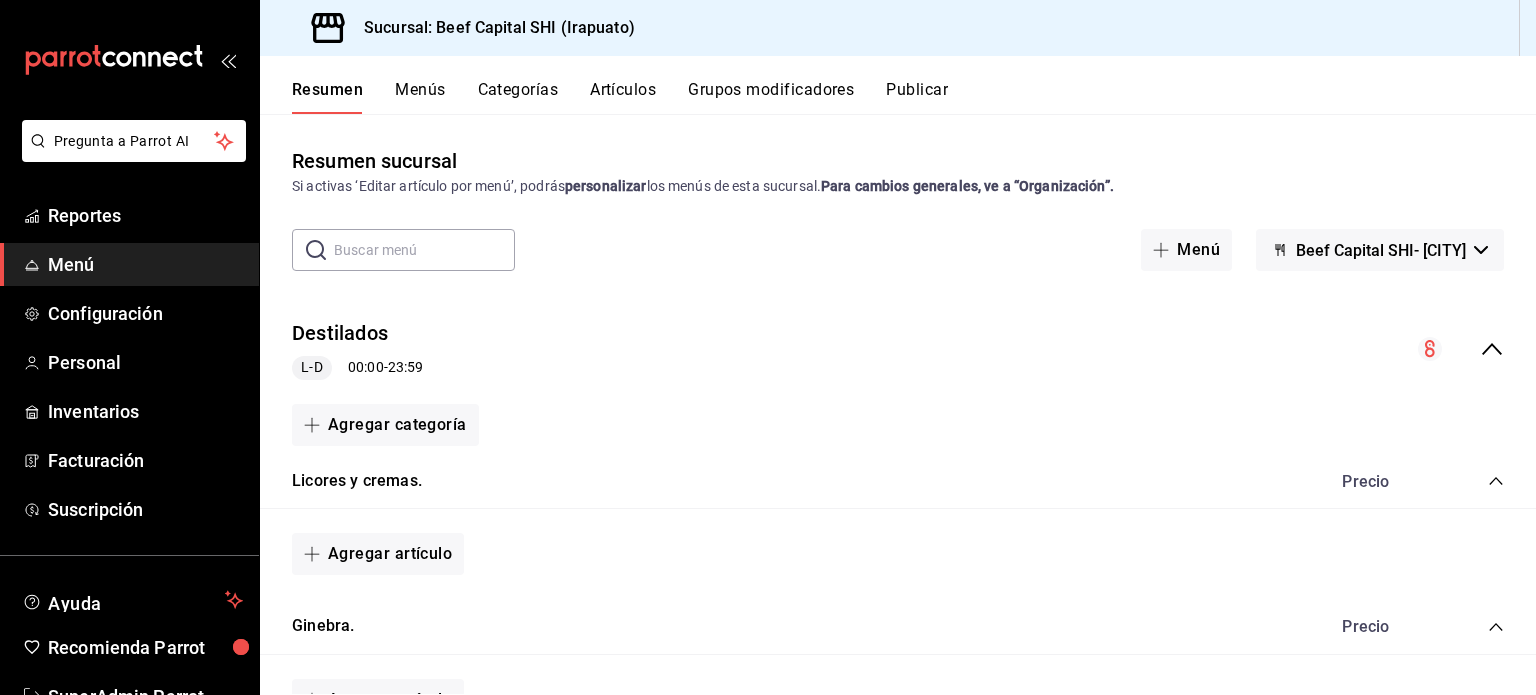 click on "Beef Capital SHI- [CITY]" at bounding box center (1380, 250) 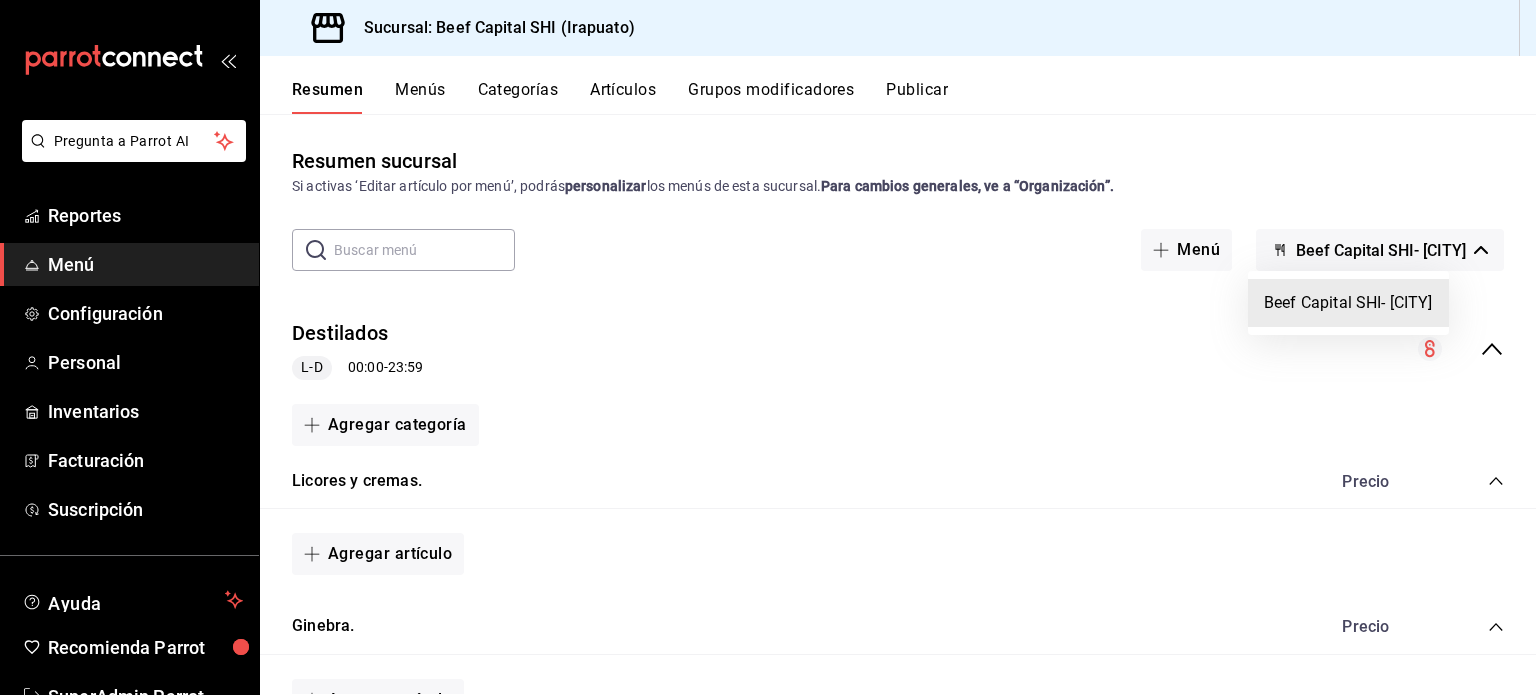 click at bounding box center (768, 347) 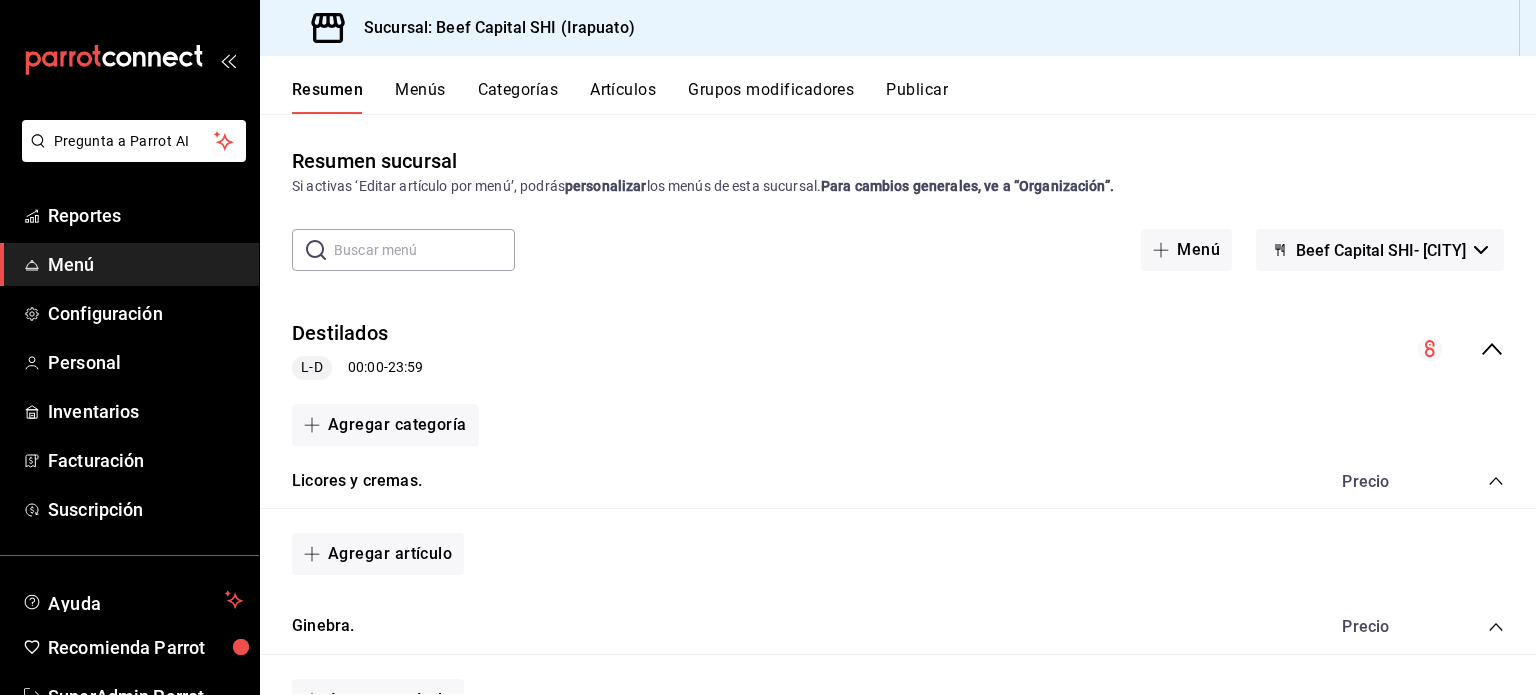 click on "Publicar" at bounding box center [917, 97] 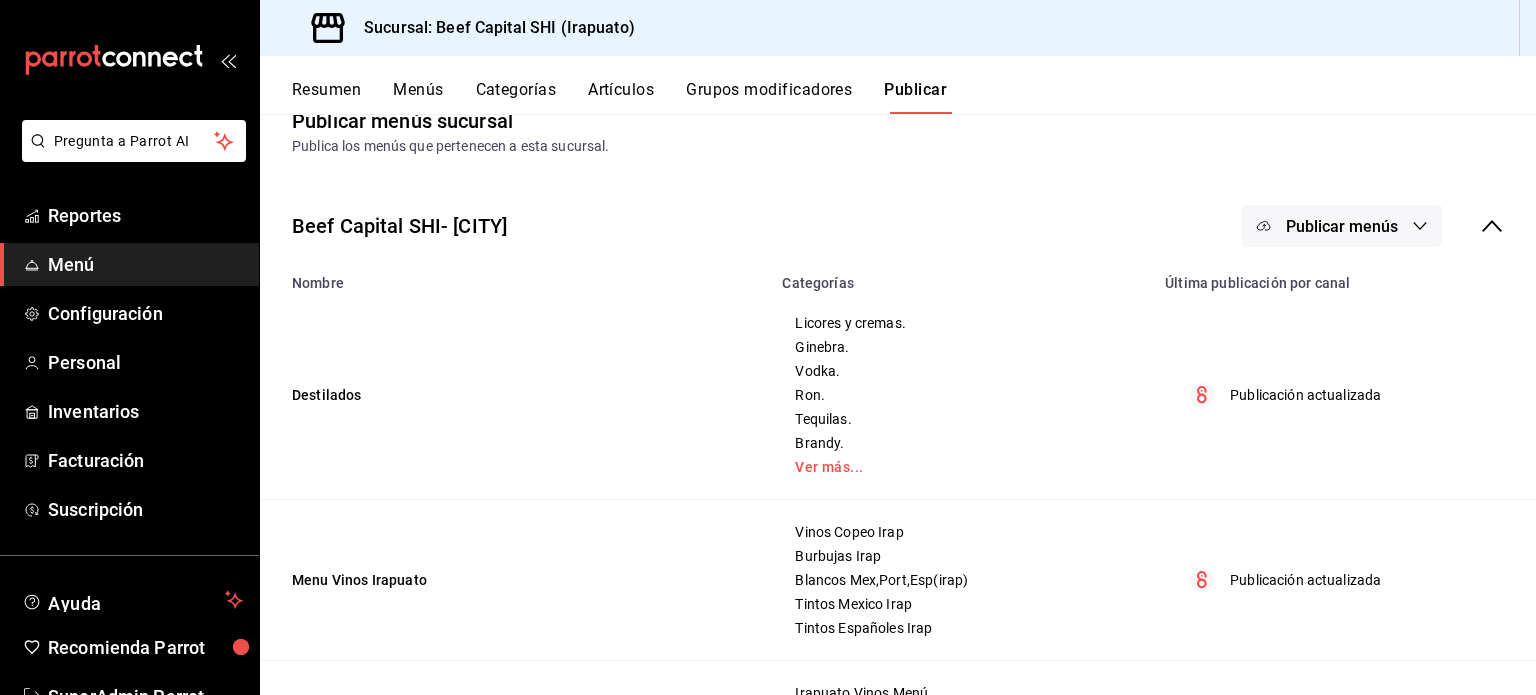 scroll, scrollTop: 0, scrollLeft: 0, axis: both 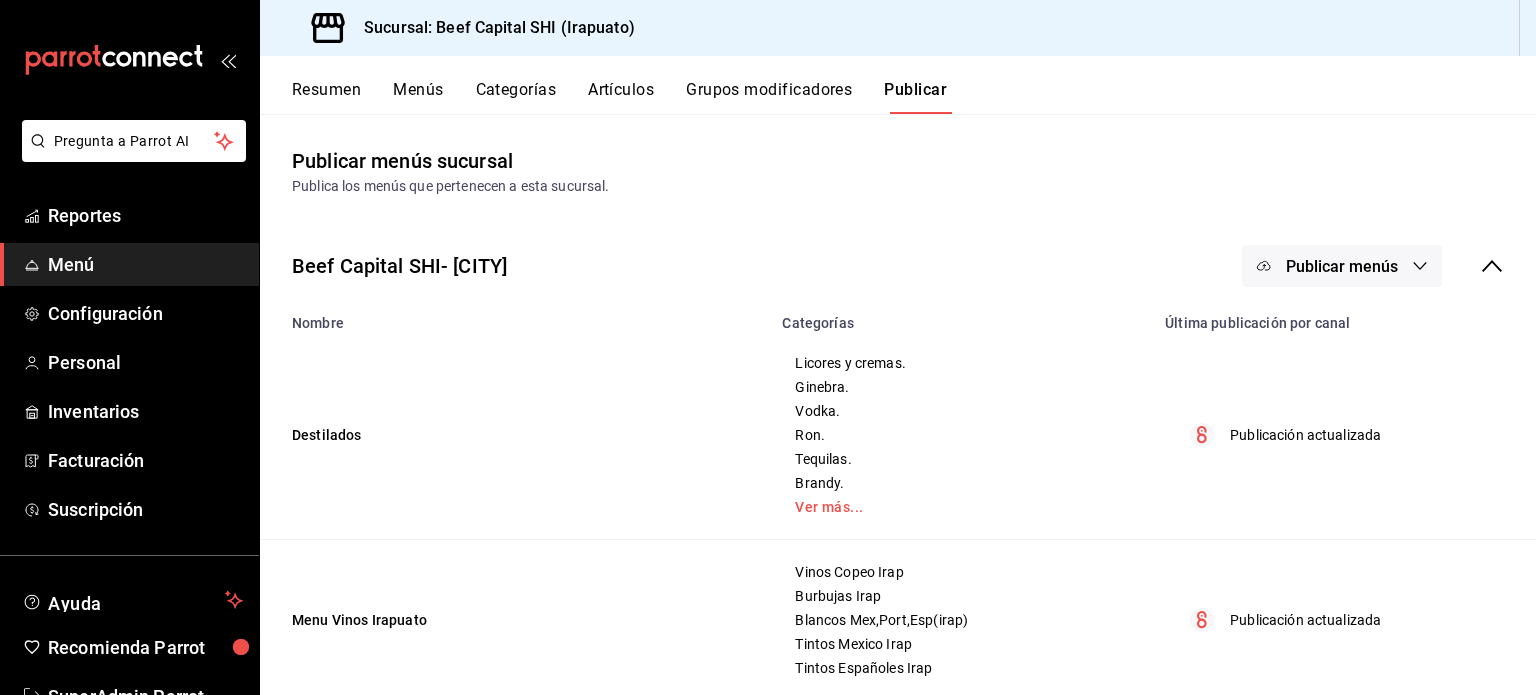 click on "Publicar menús" at bounding box center (1342, 266) 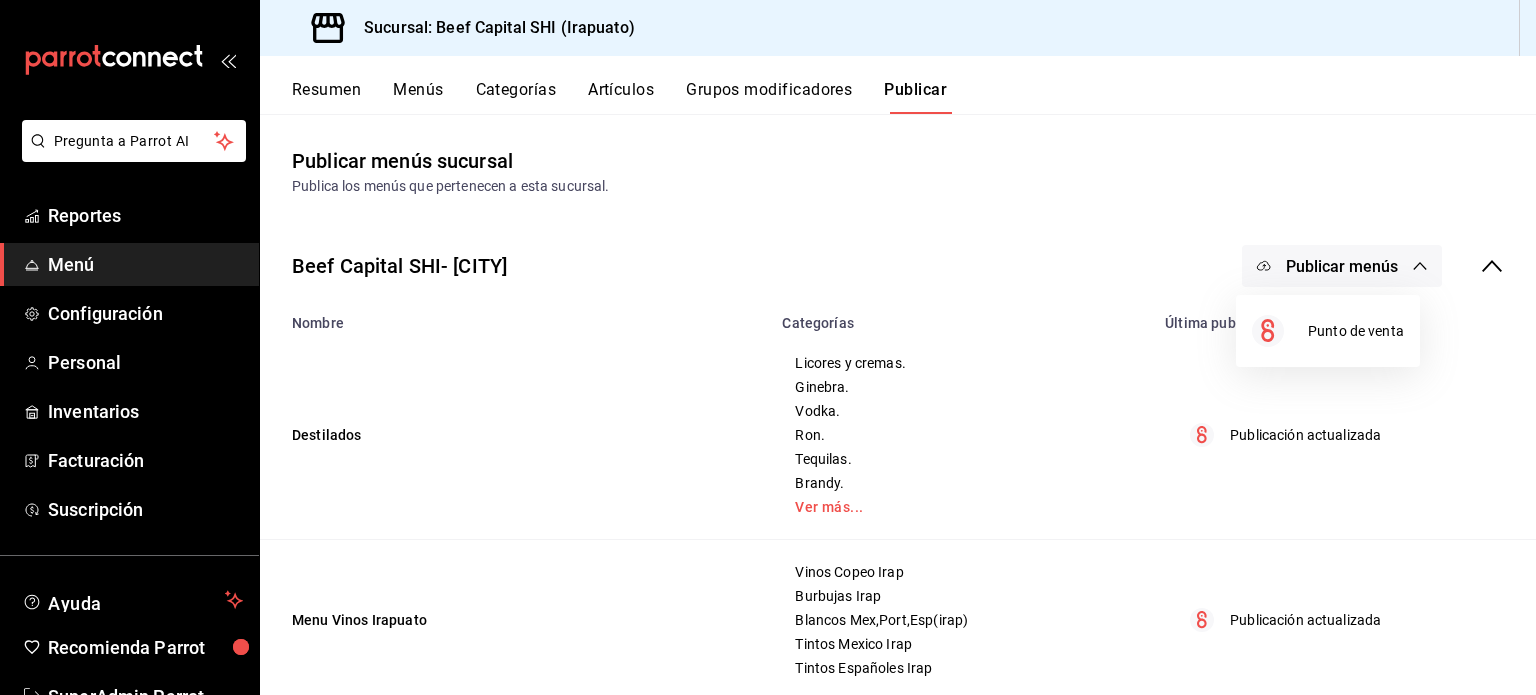 click at bounding box center (768, 347) 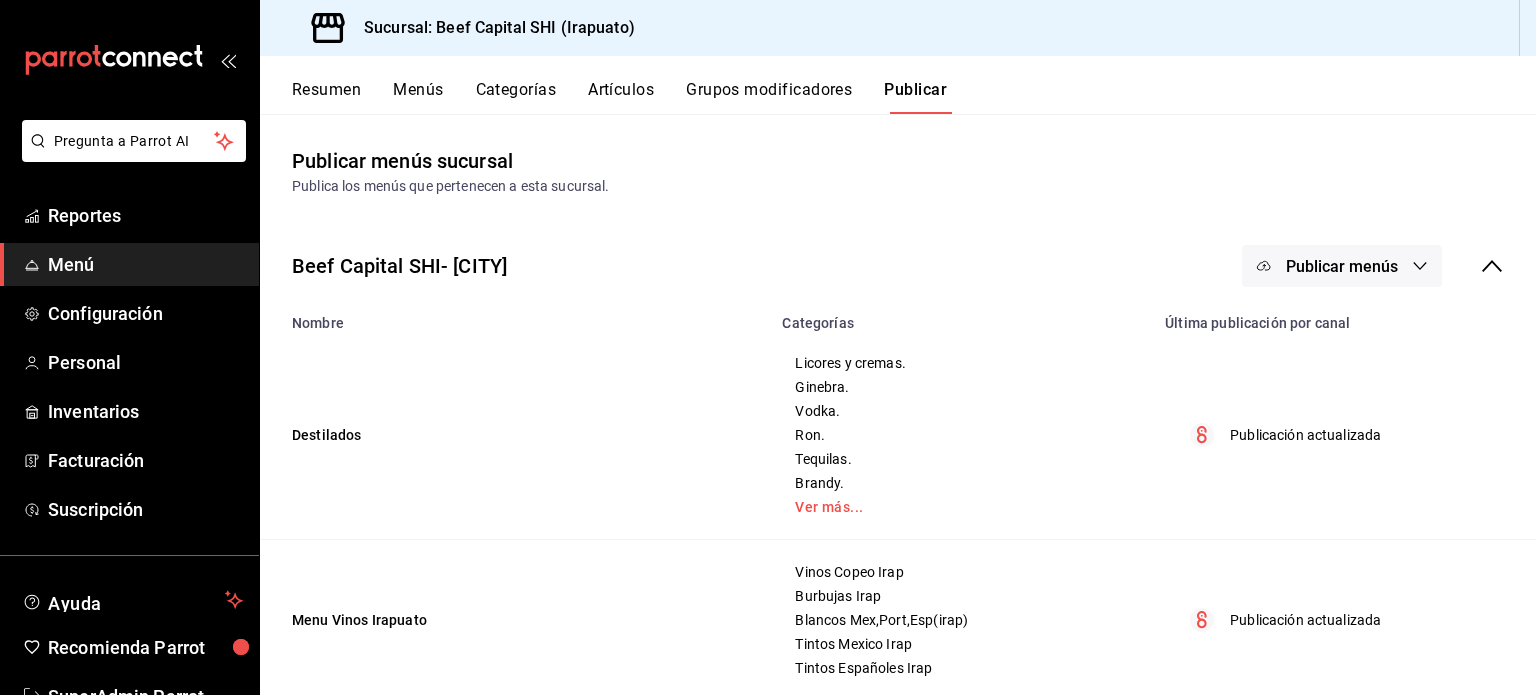 click on "Resumen" at bounding box center [326, 97] 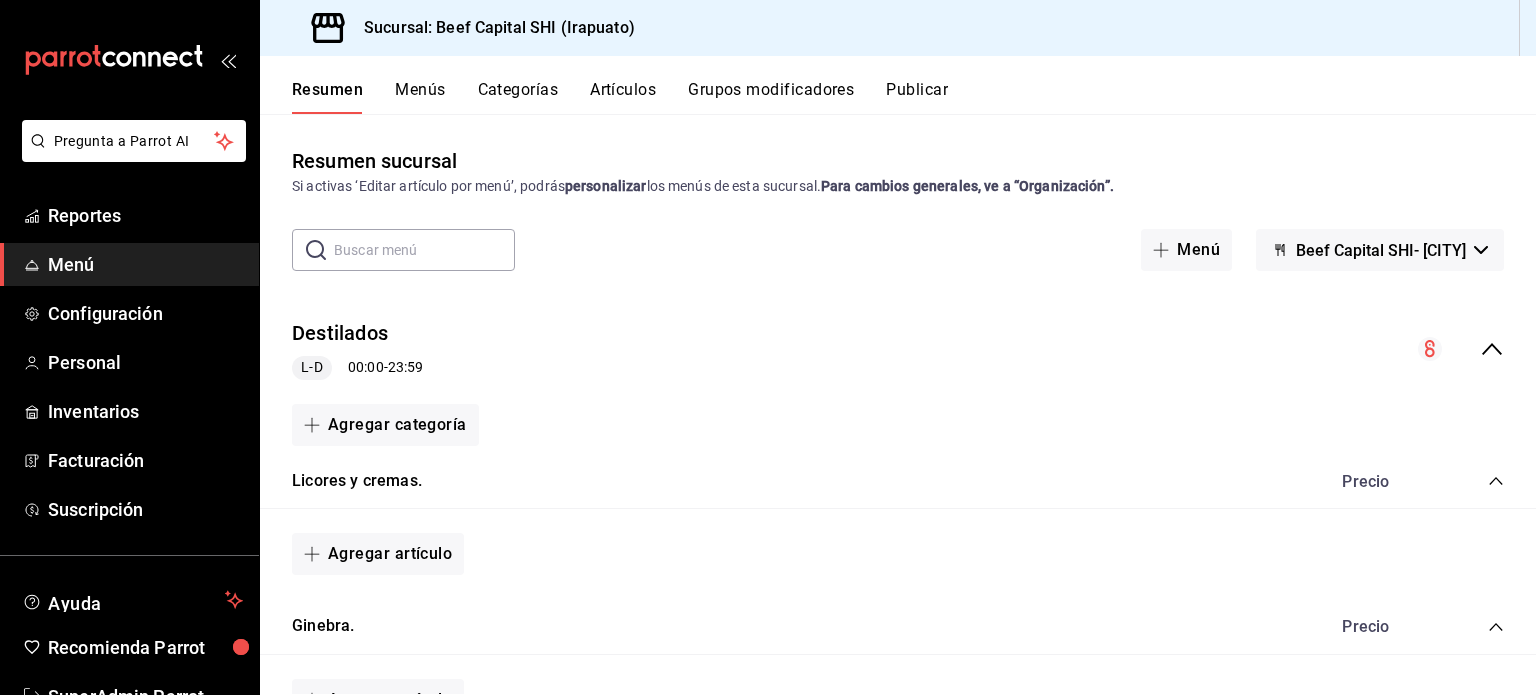 click on "Beef Capital SHI- [CITY]" at bounding box center [1381, 250] 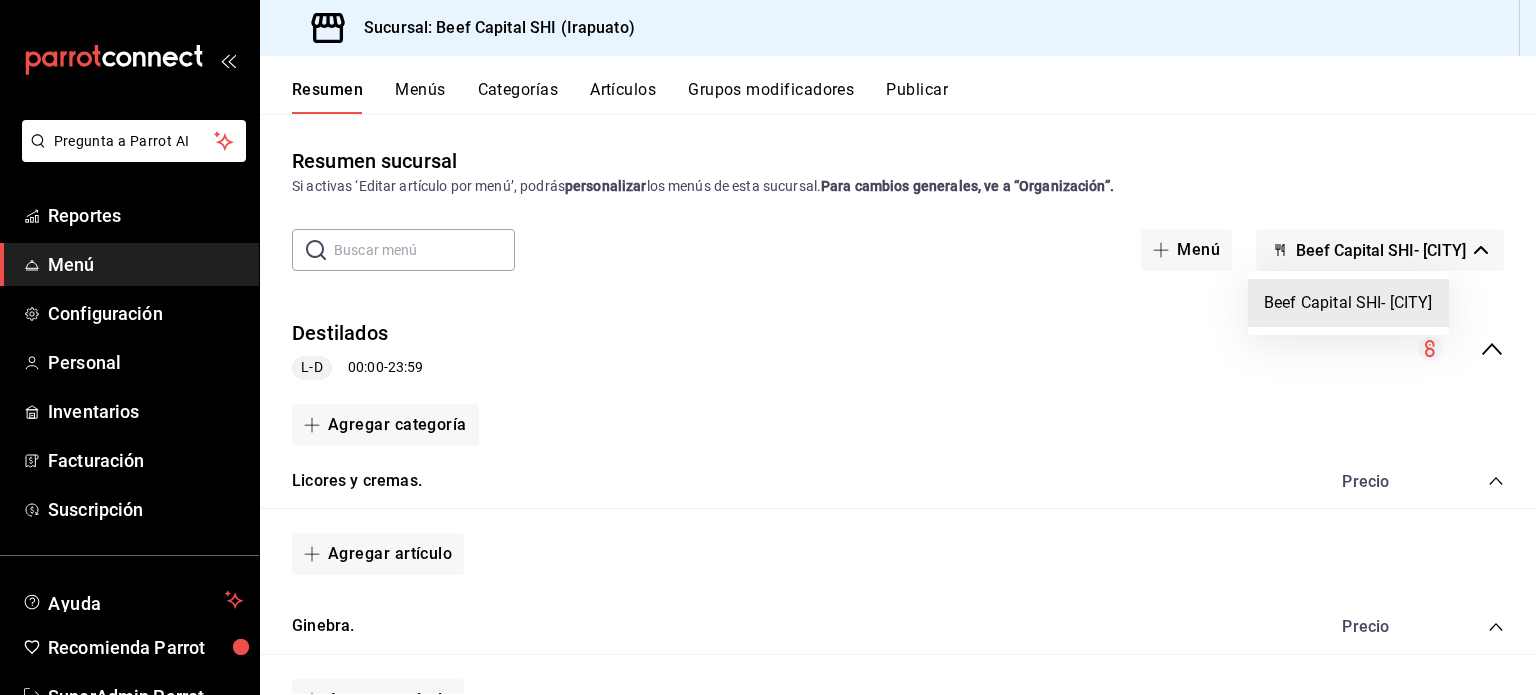 click at bounding box center [768, 347] 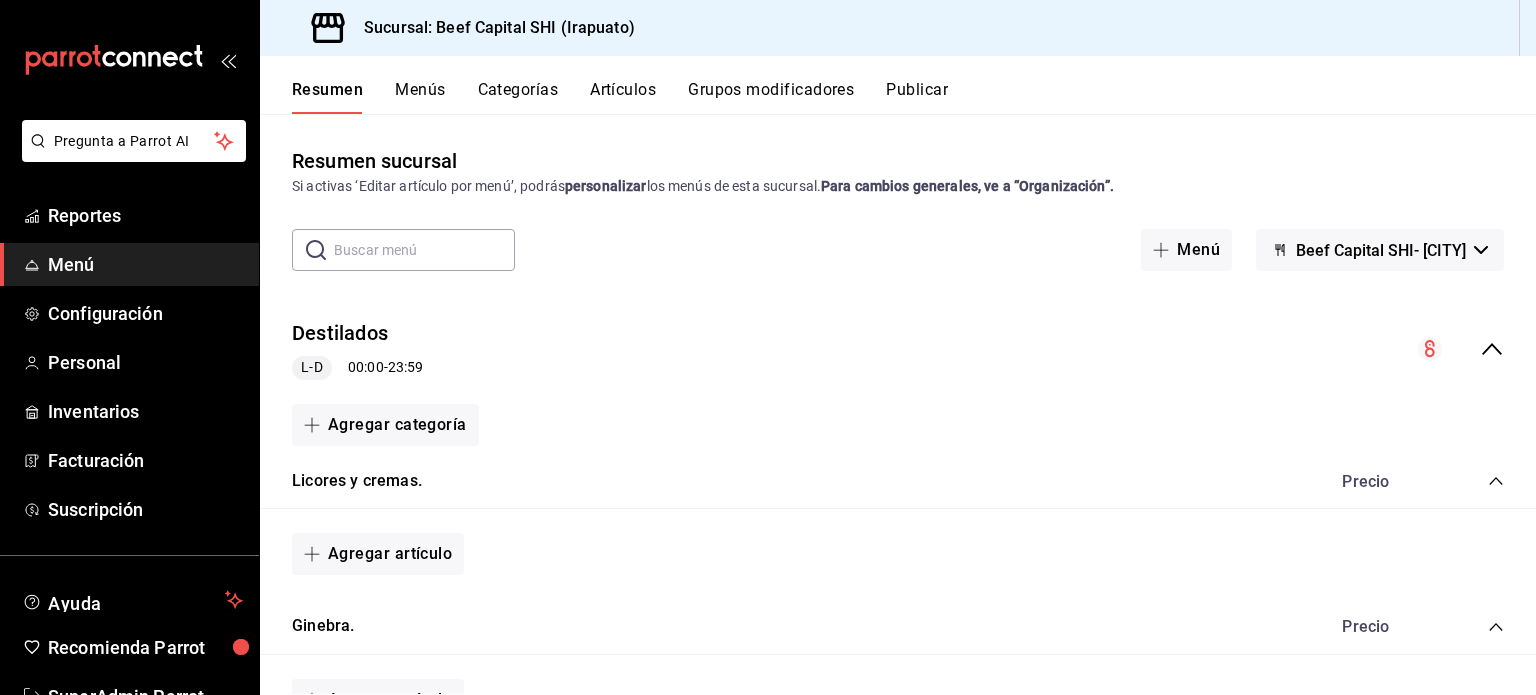 click on "Beef Capital SHI- [CITY]" at bounding box center (1381, 250) 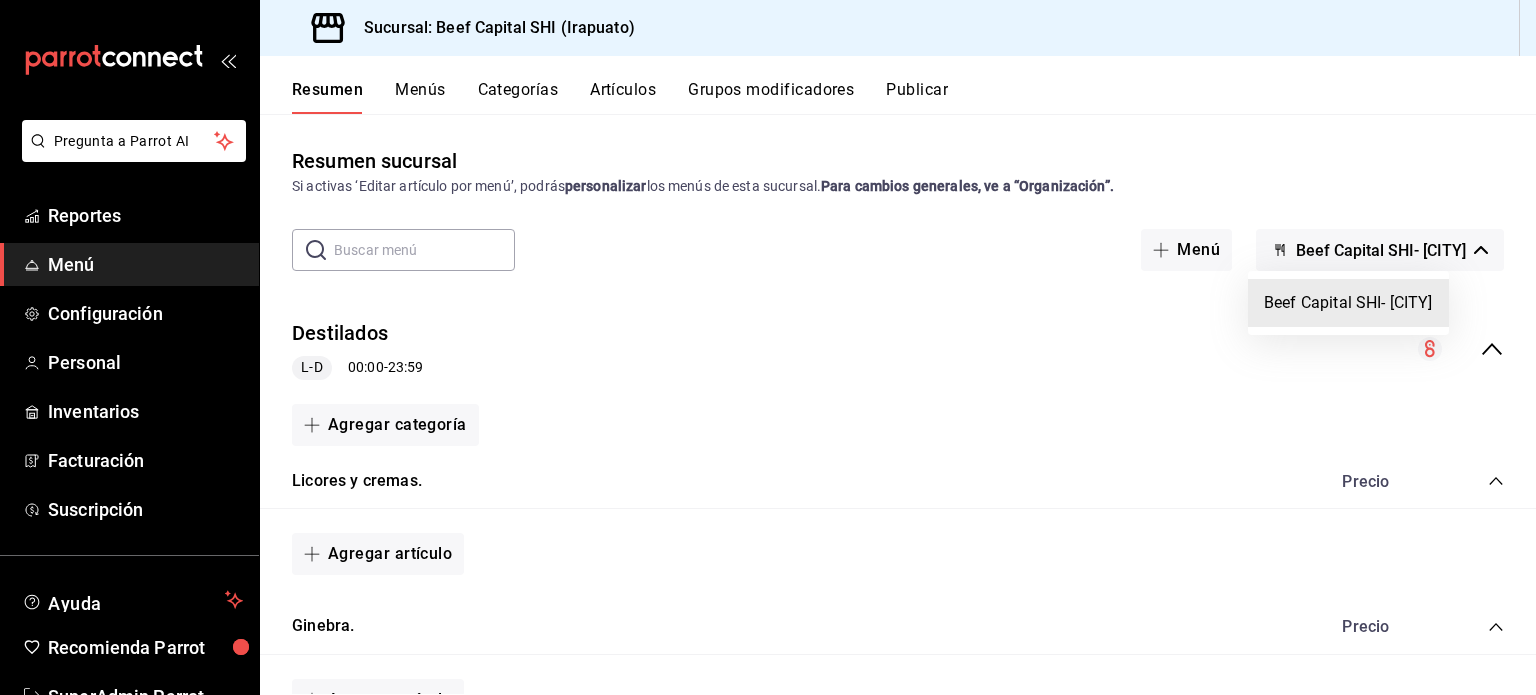 click at bounding box center [768, 347] 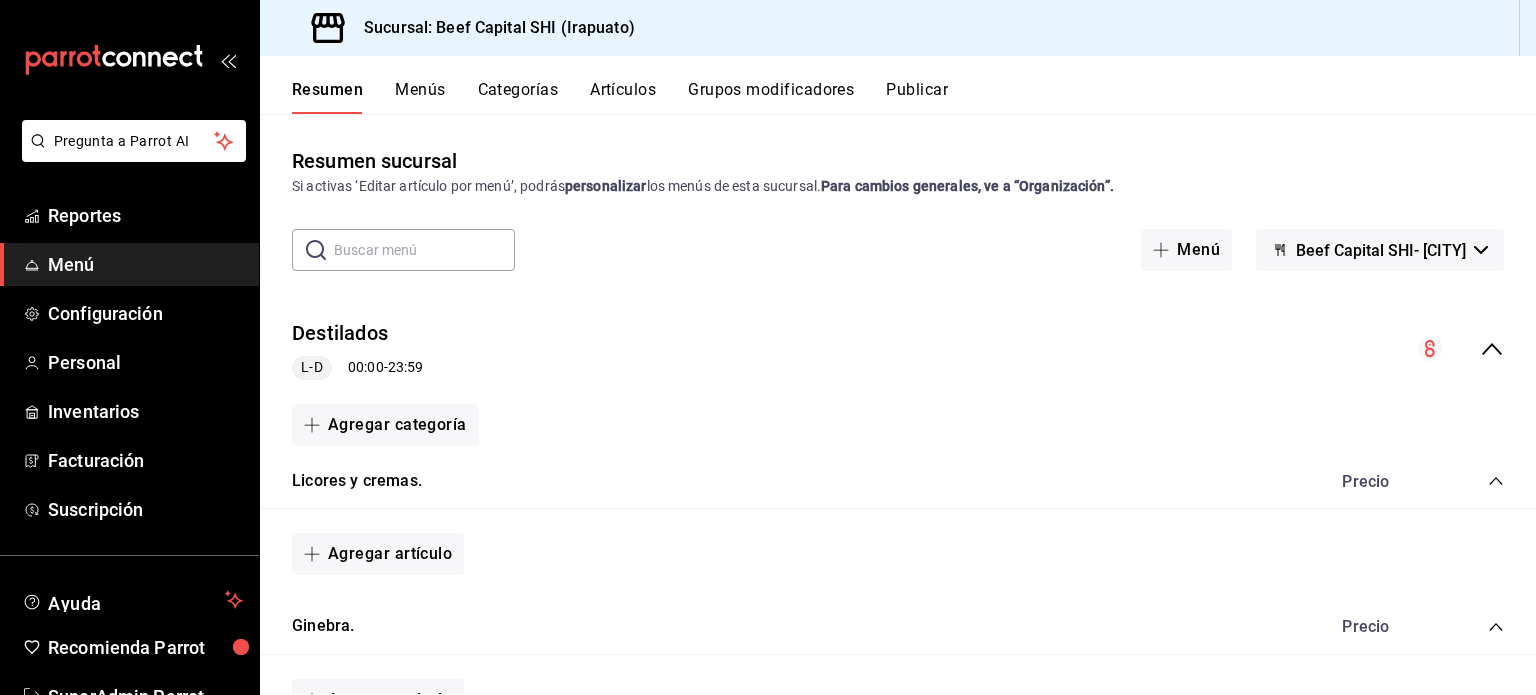 click on "Menús" at bounding box center [420, 97] 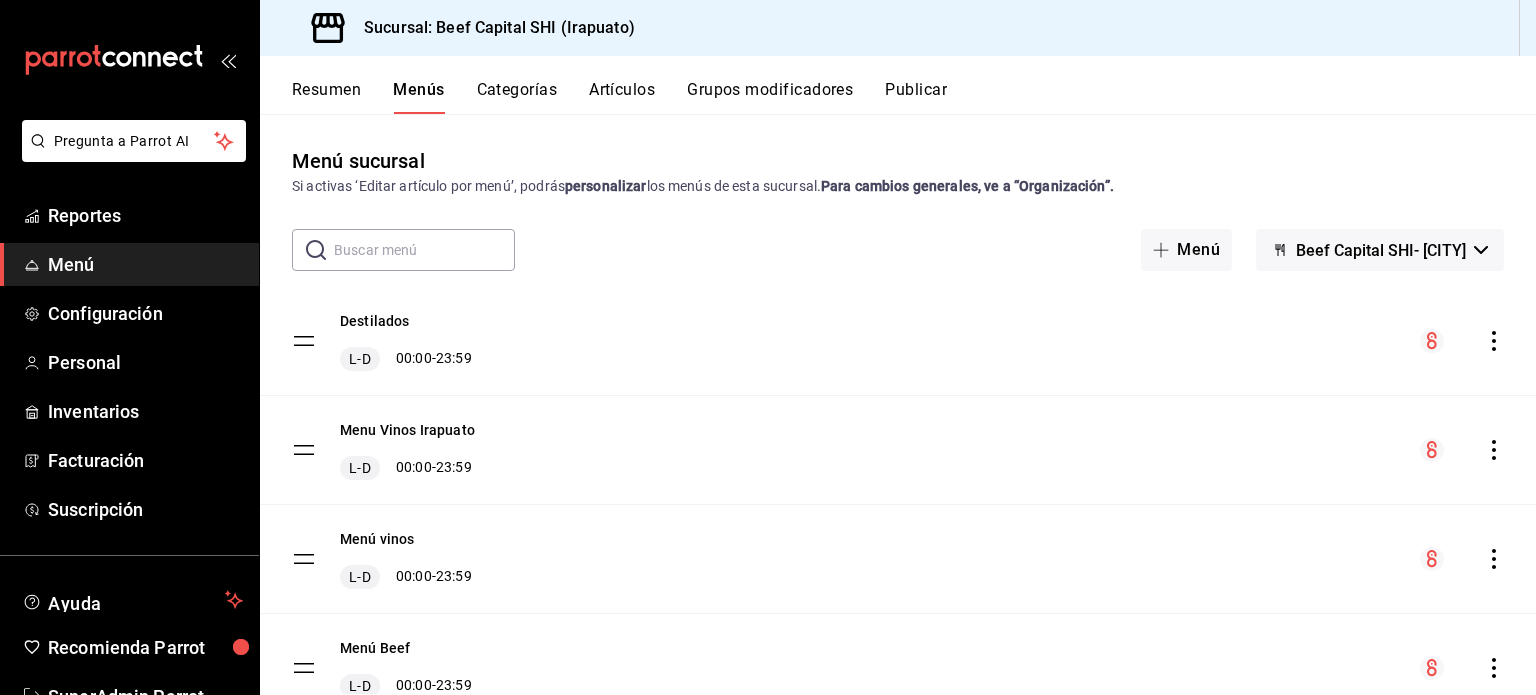 click on "Beef Capital SHI- [CITY]" at bounding box center (1381, 250) 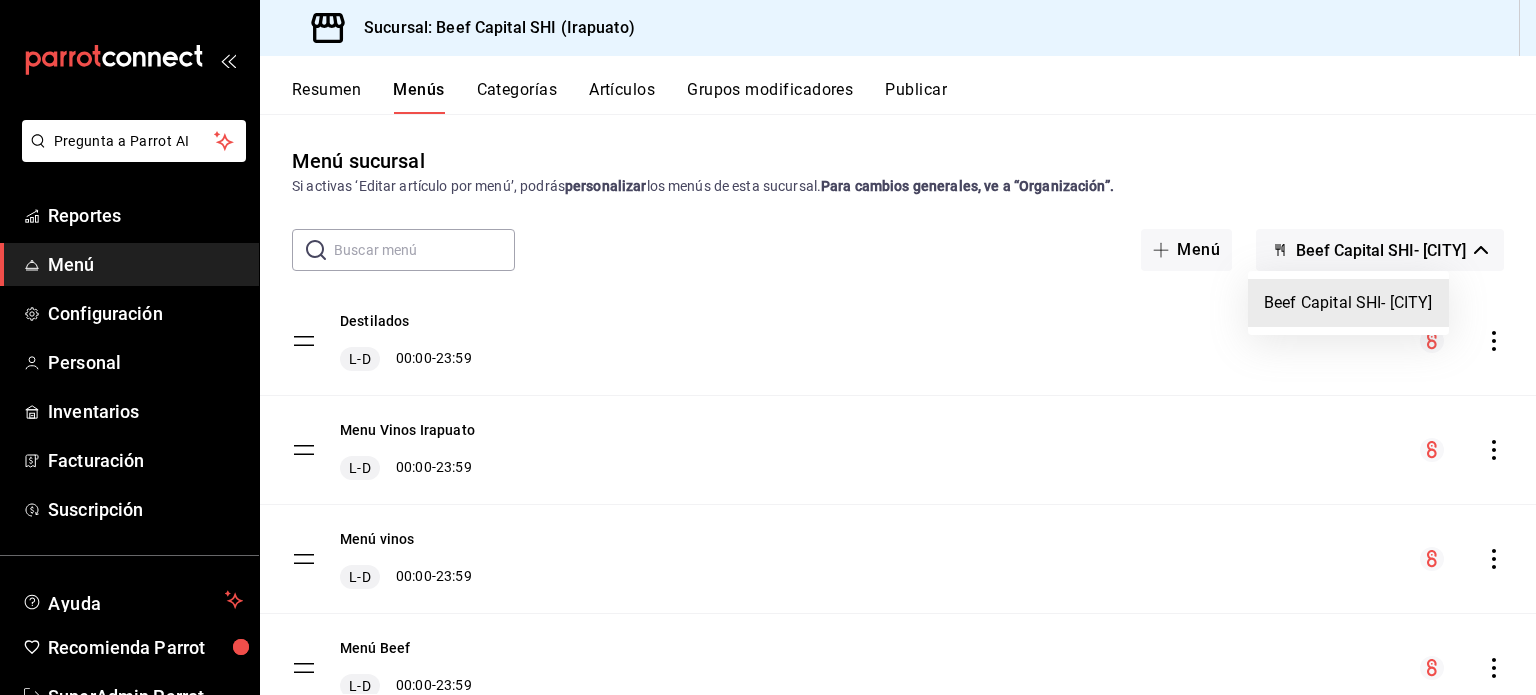 click at bounding box center (768, 347) 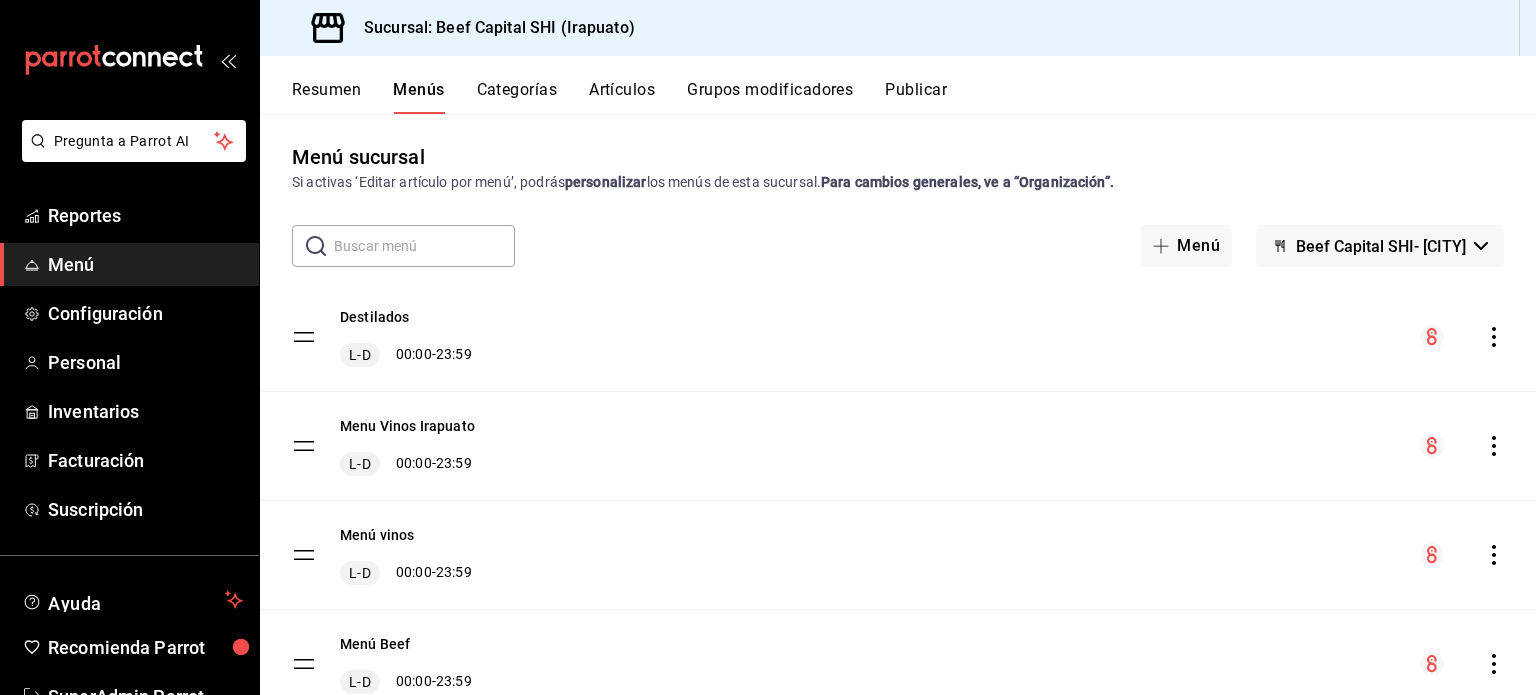 scroll, scrollTop: 0, scrollLeft: 0, axis: both 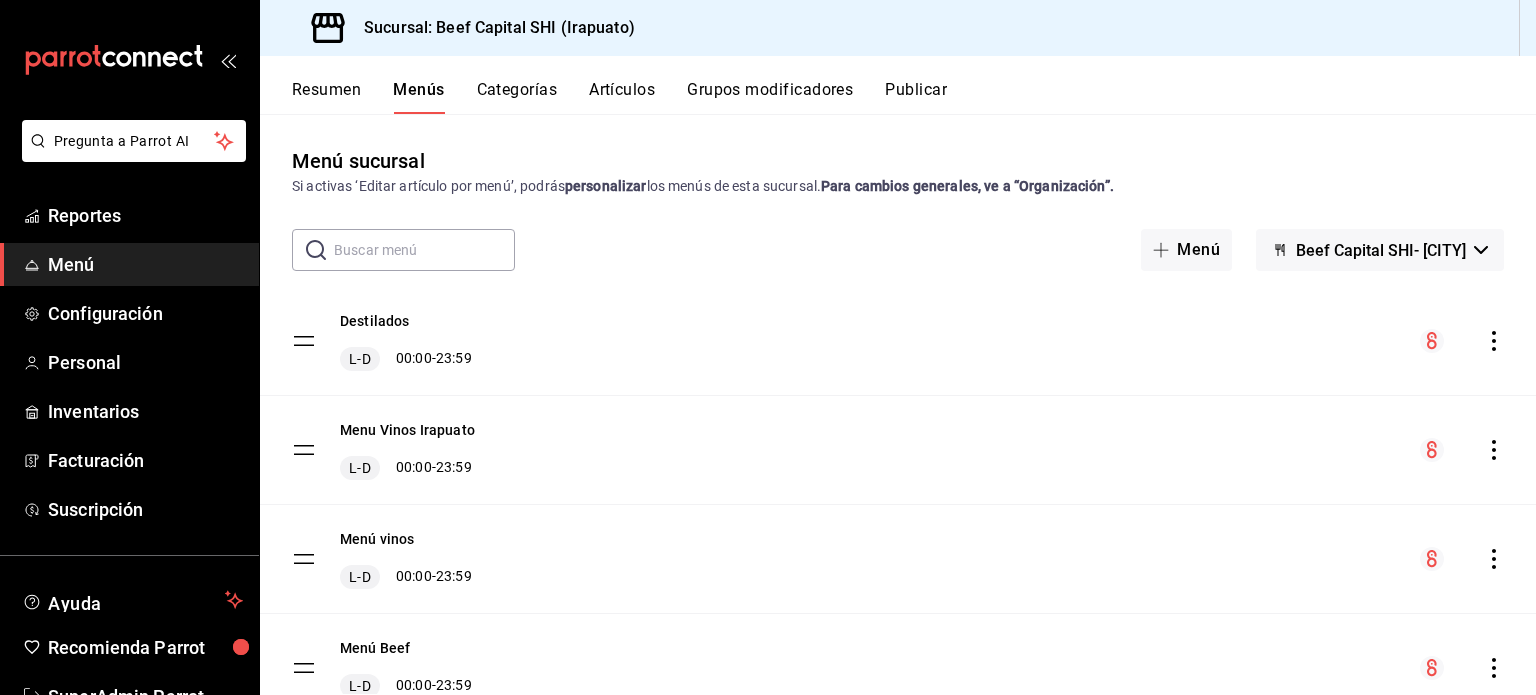 click on "Beef Capital SHI- [CITY]" at bounding box center [1381, 250] 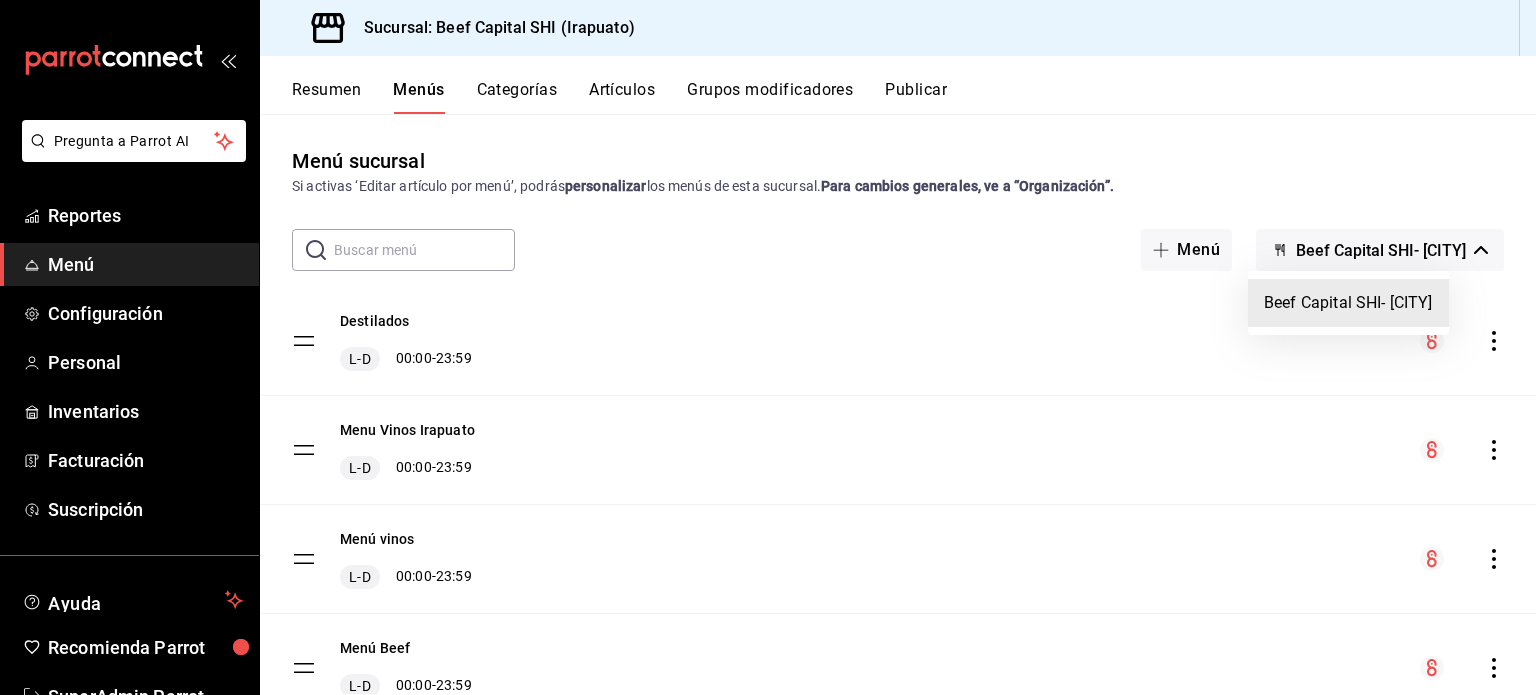 click on "Beef Capital SHI- [CITY]" at bounding box center (1348, 303) 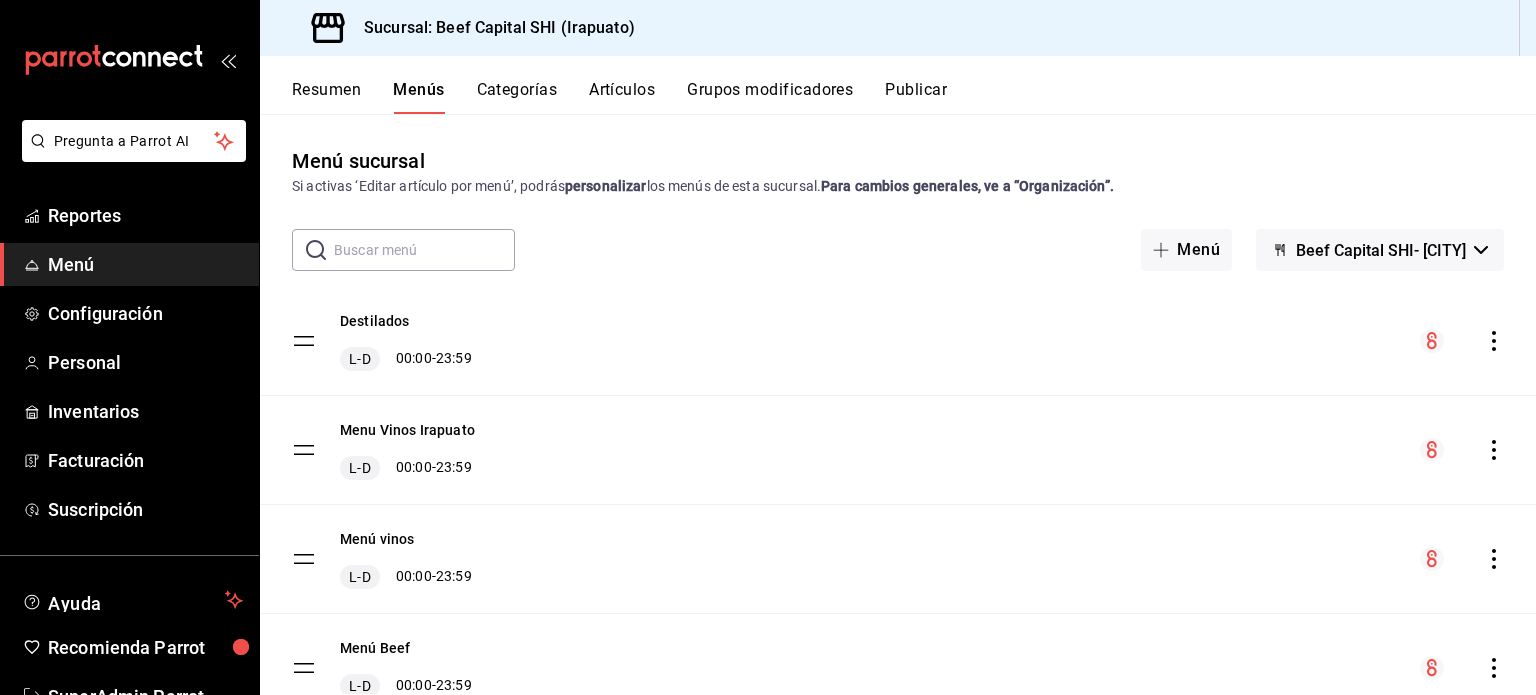 click on "Si activas ‘Editar artículo por menú’, podrás  personalizar  los menús de esta sucursal.  Para cambios generales, ve a “Organización”." at bounding box center [898, 186] 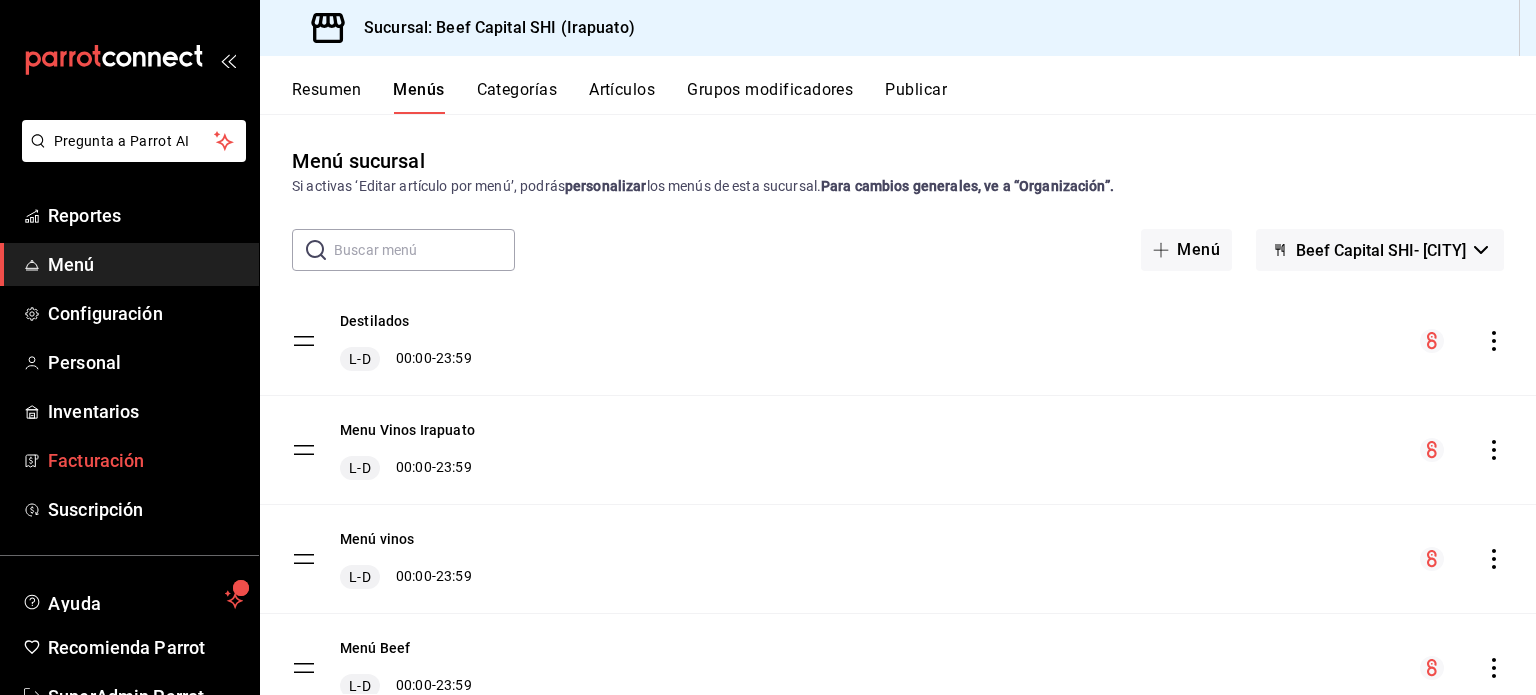 scroll, scrollTop: 59, scrollLeft: 0, axis: vertical 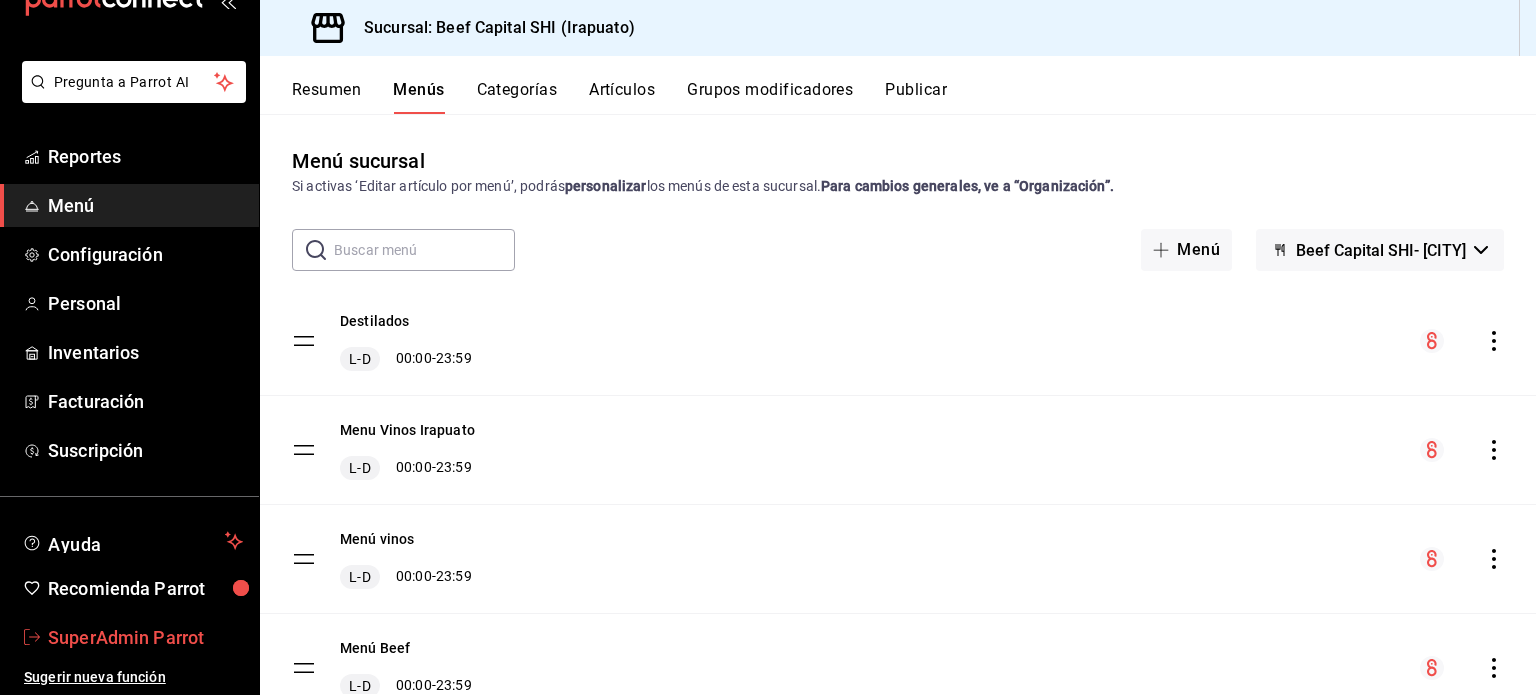 click on "SuperAdmin Parrot" at bounding box center [145, 637] 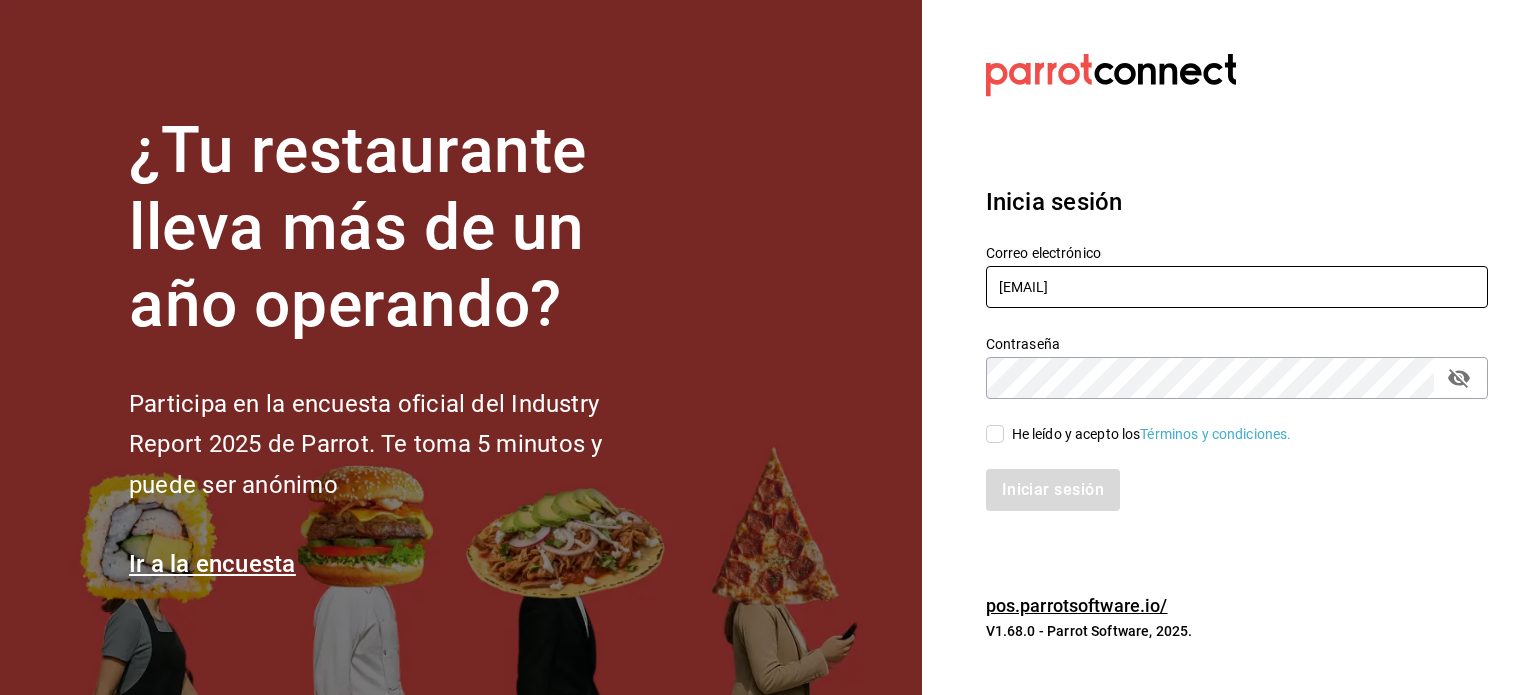 click on "[EMAIL]" at bounding box center [1237, 287] 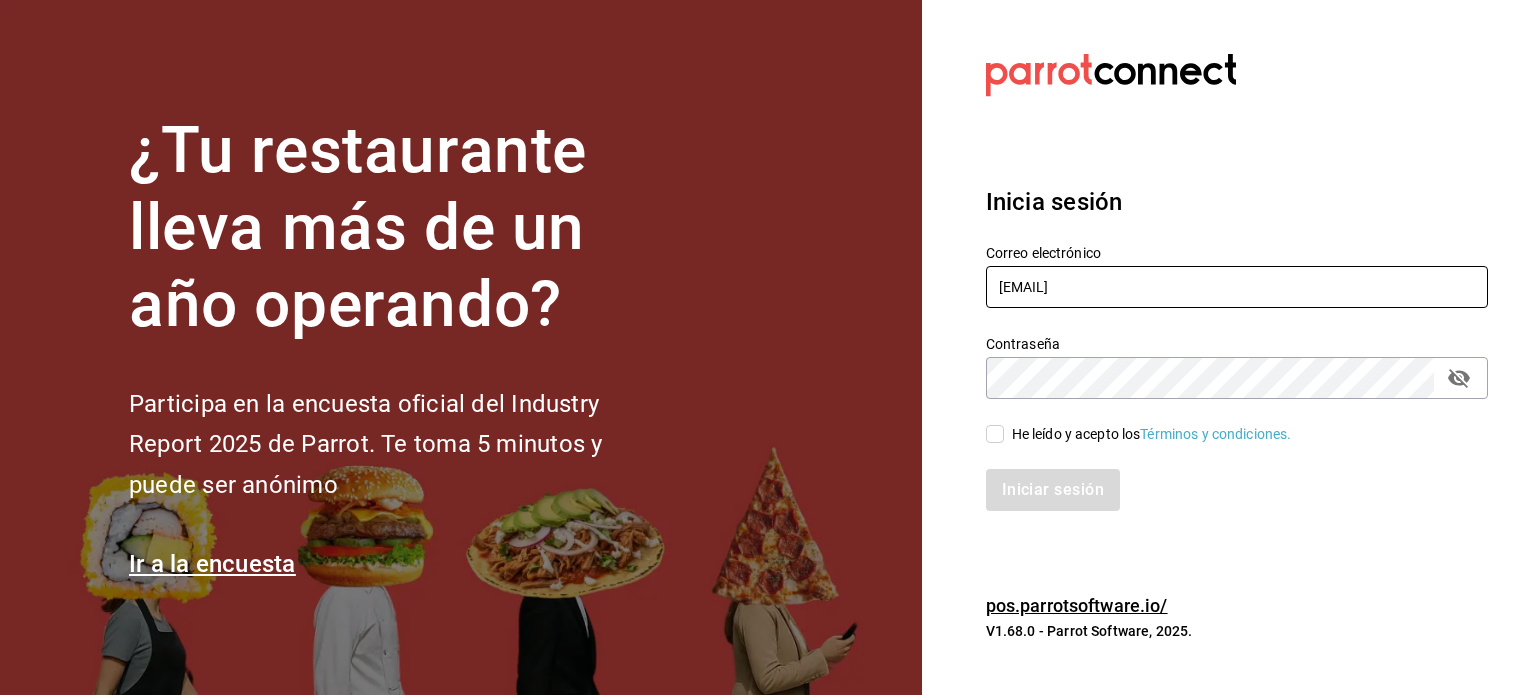type on "[EMAIL]" 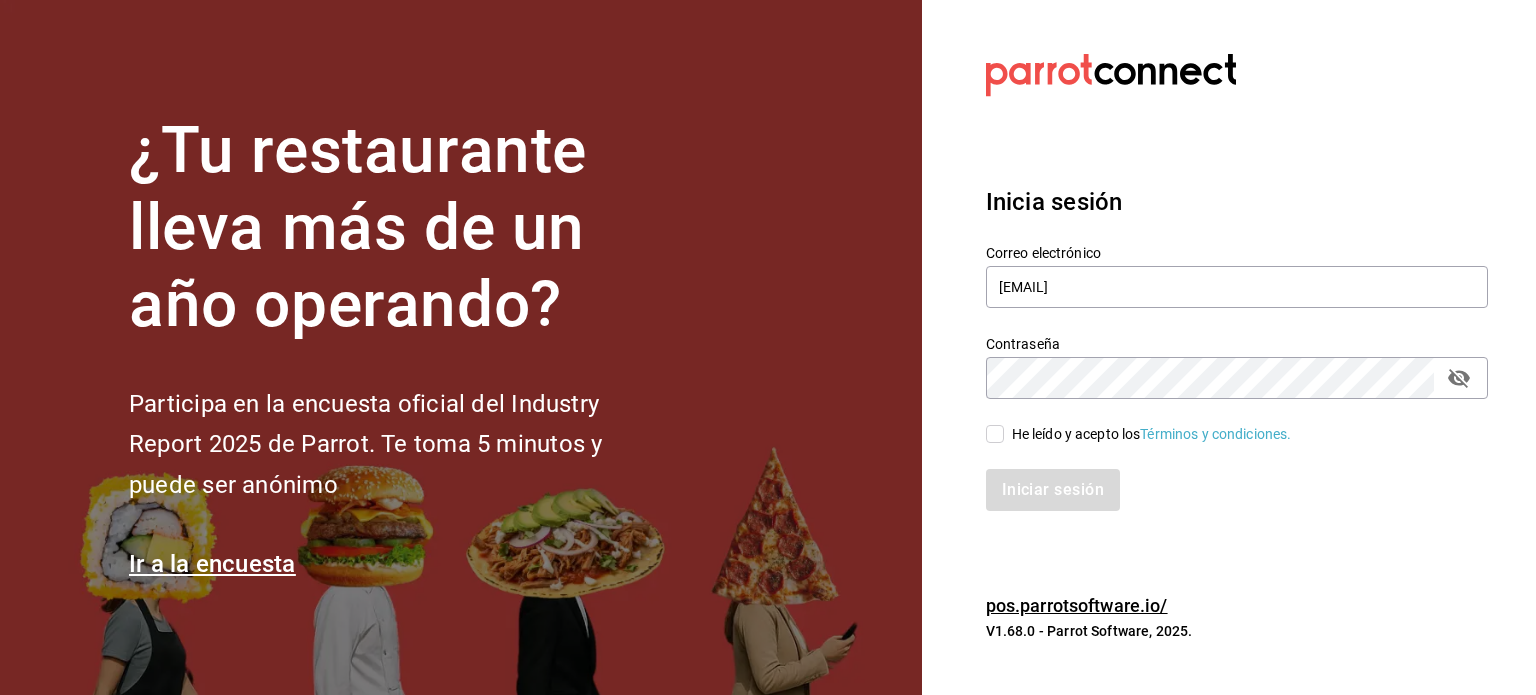 click on "He leído y acepto los  Términos y condiciones." at bounding box center (1152, 434) 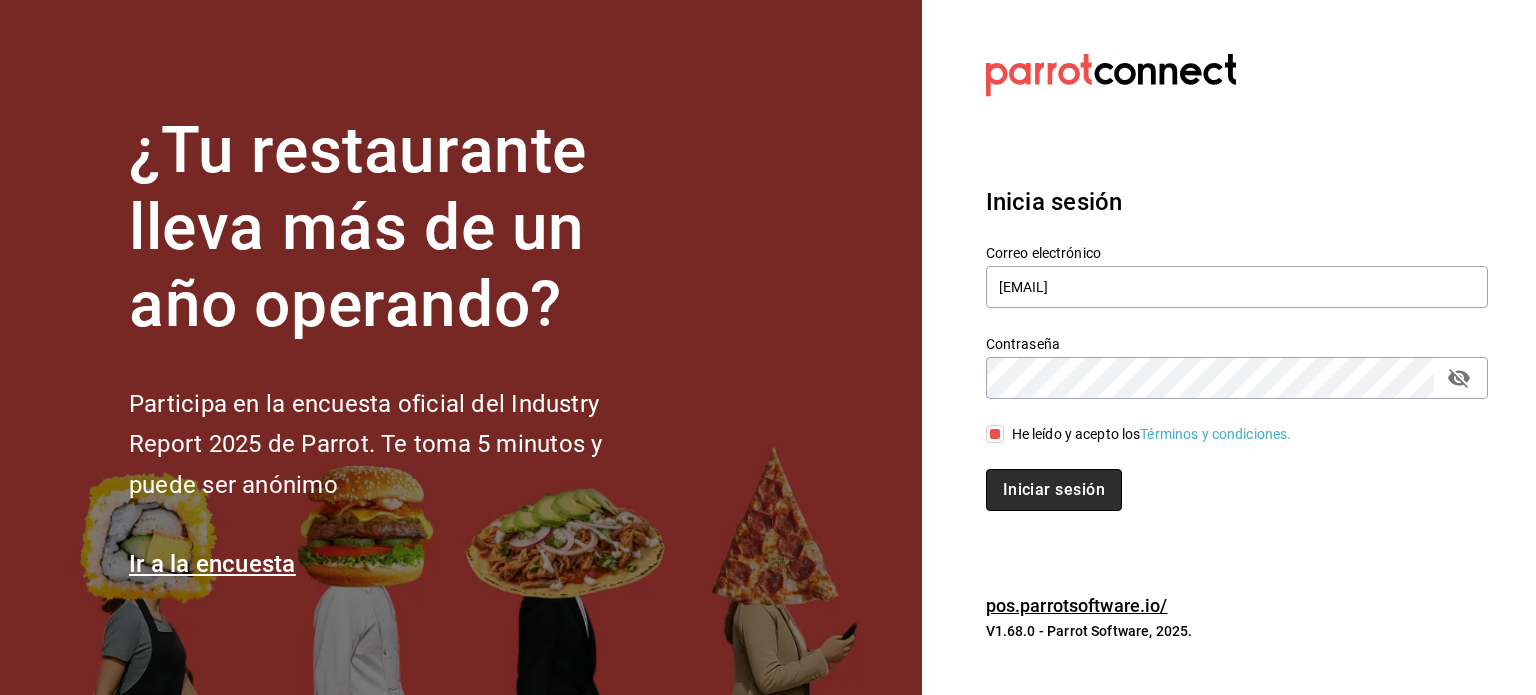 click on "Iniciar sesión" at bounding box center [1054, 490] 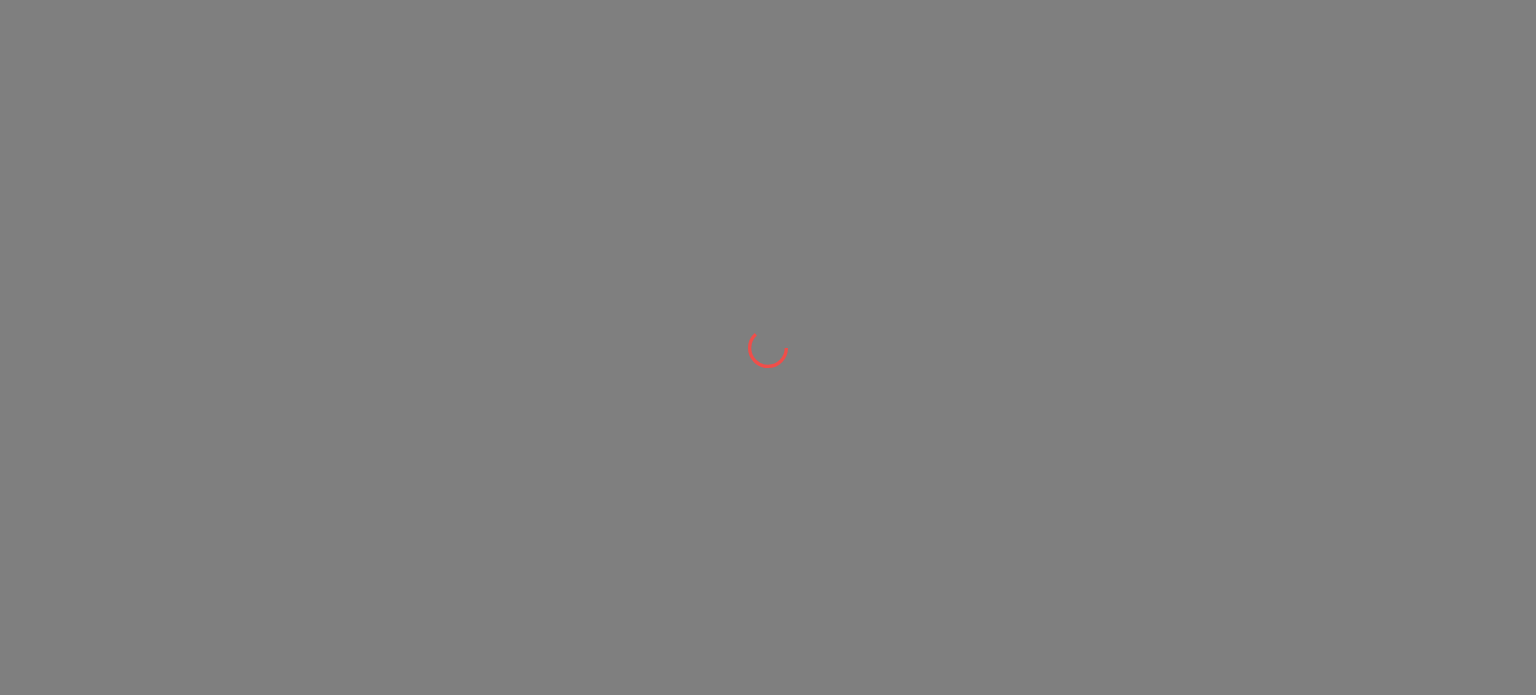 scroll, scrollTop: 0, scrollLeft: 0, axis: both 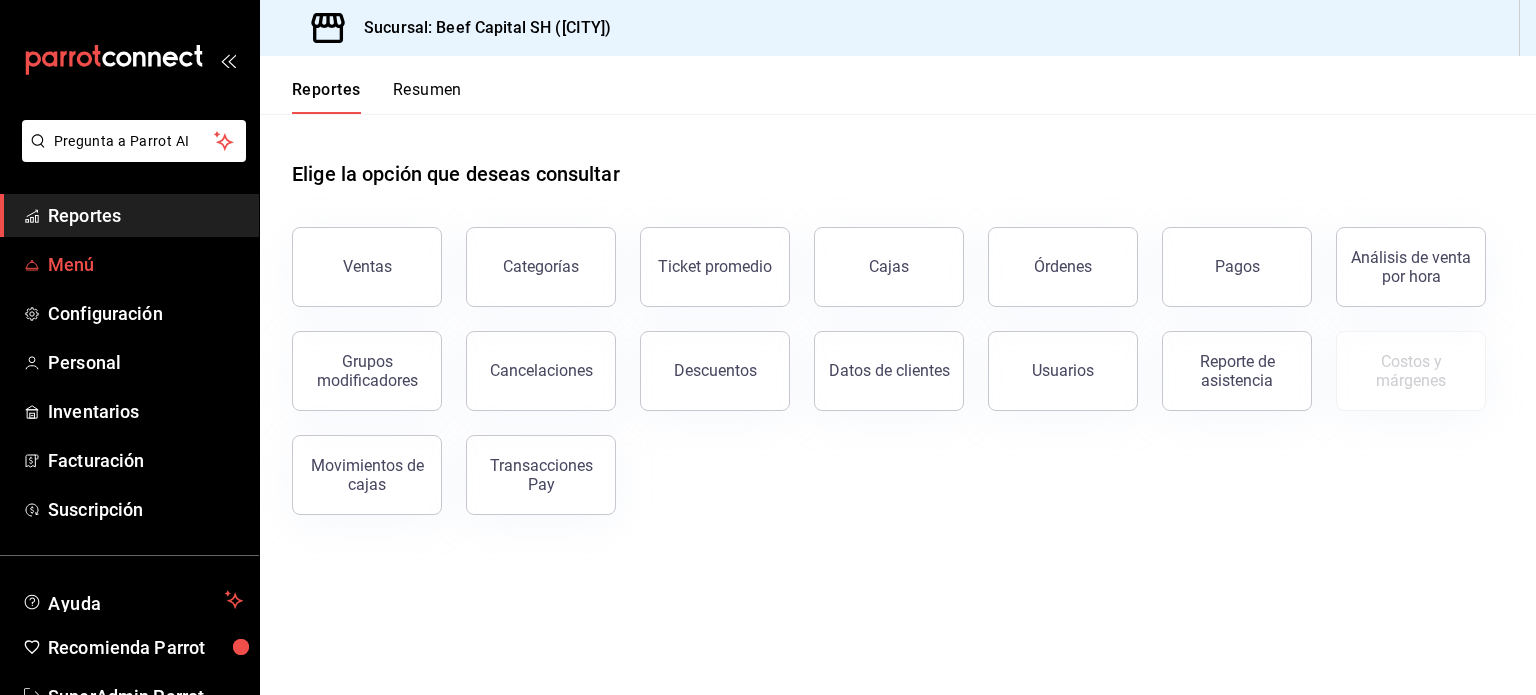 click on "Menú" at bounding box center [145, 264] 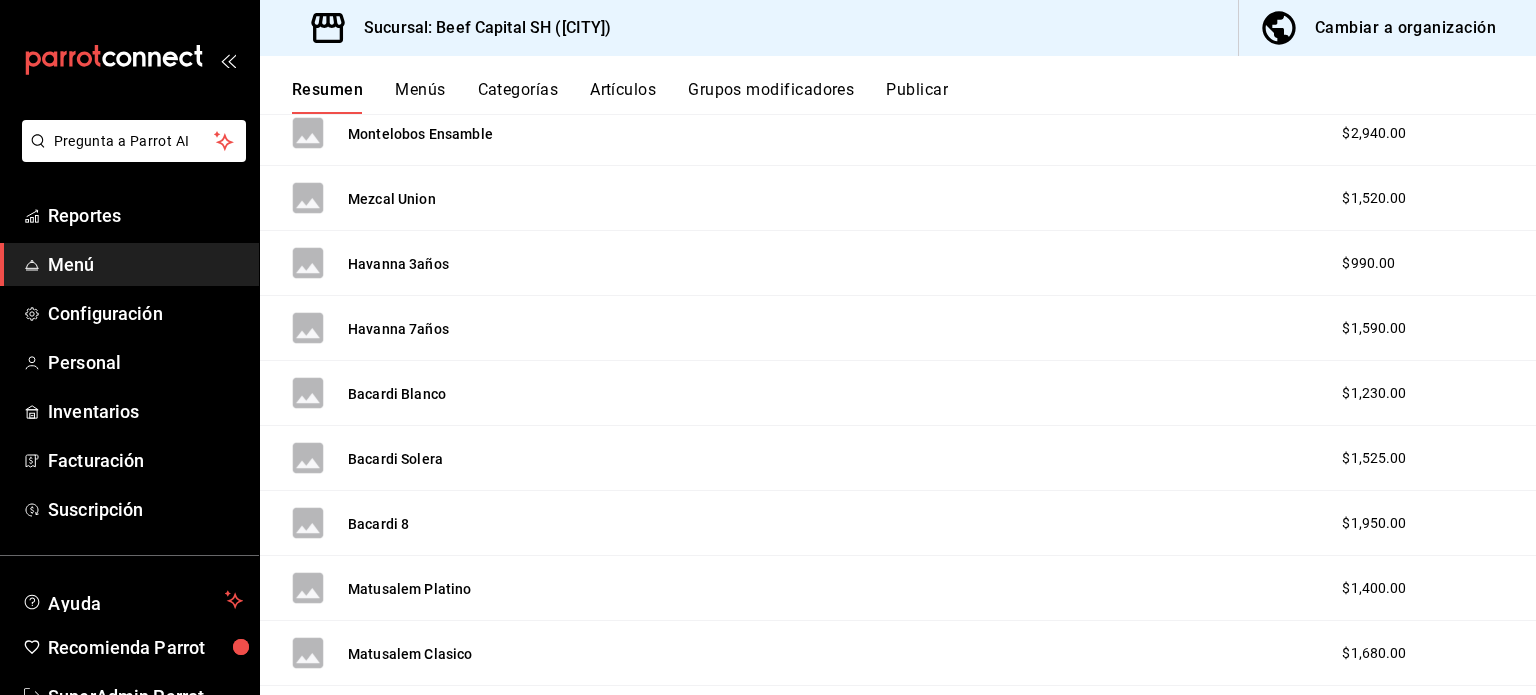 scroll, scrollTop: 3298, scrollLeft: 0, axis: vertical 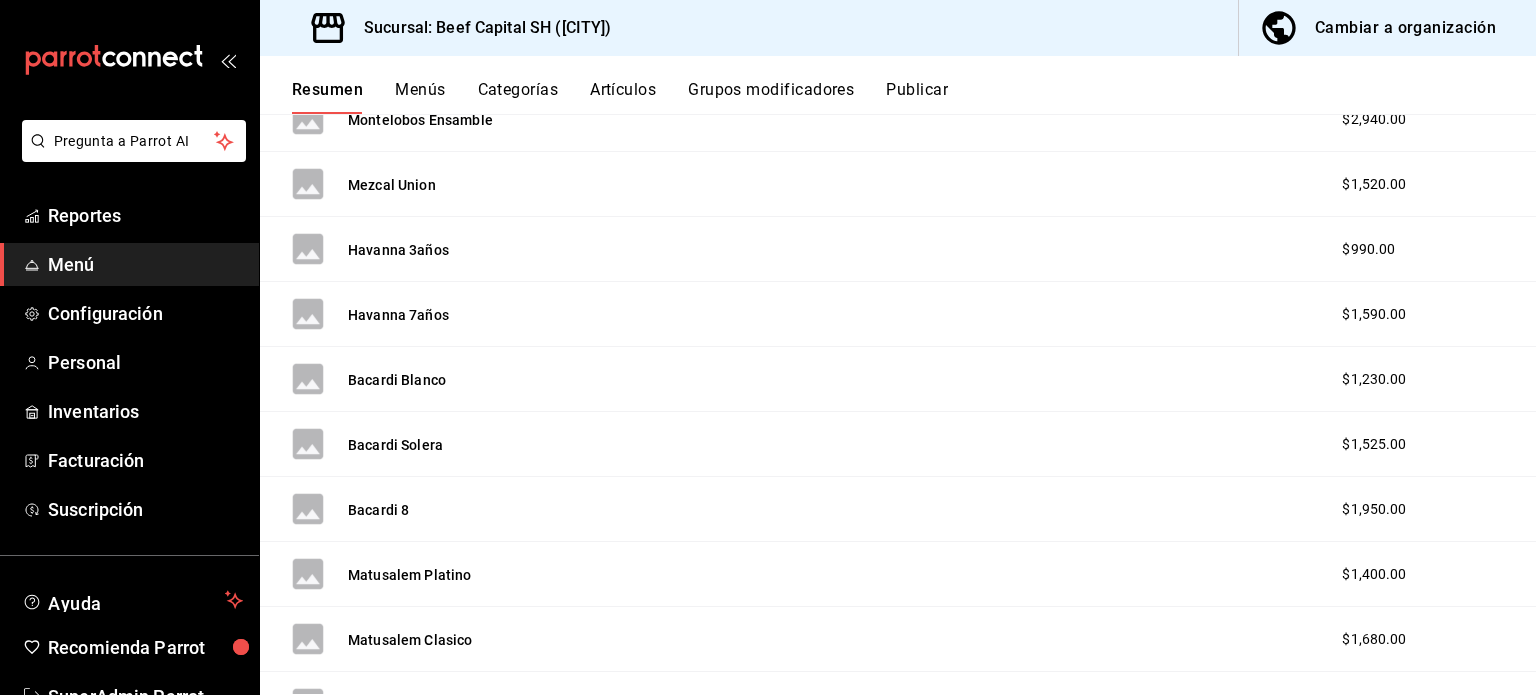 click on "Artículos" at bounding box center (623, 97) 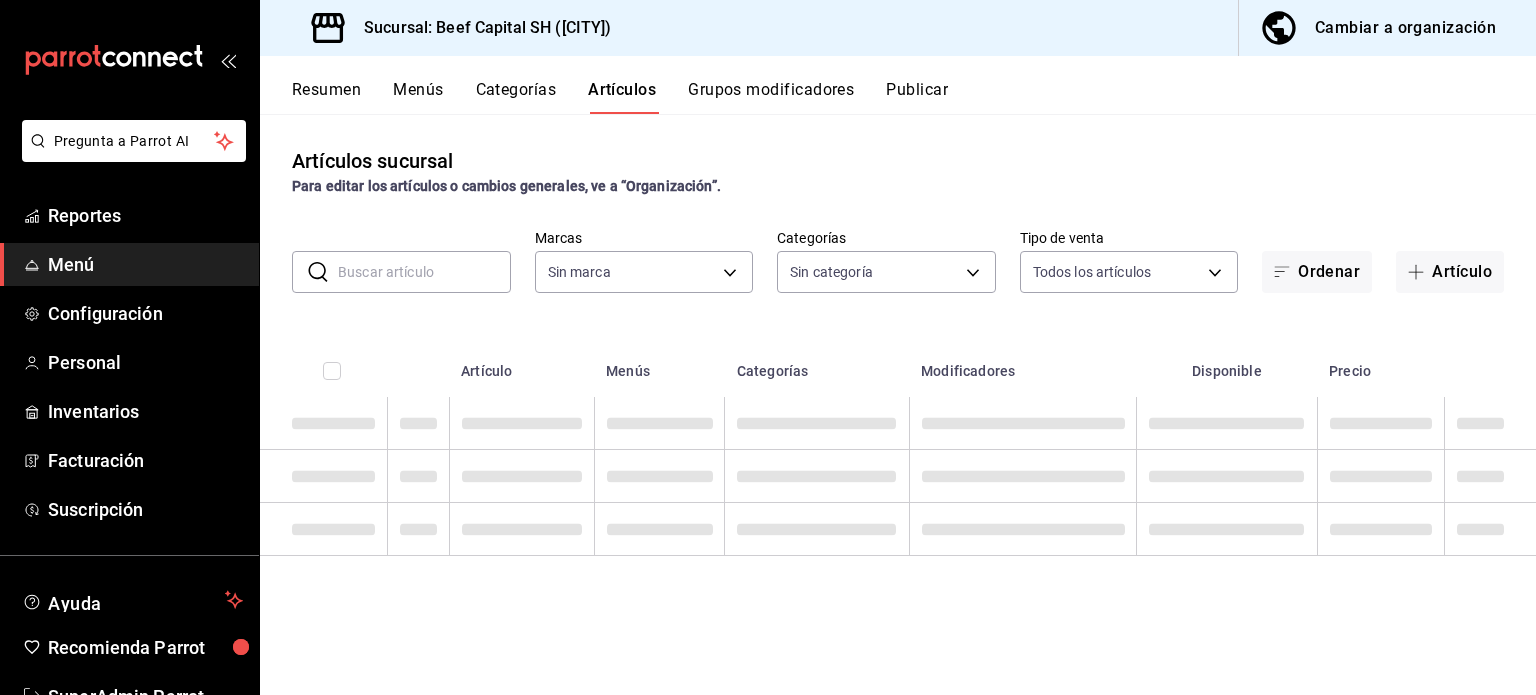 type on "e3bbe20f-edfc-40c7-bd32-db162cca2159" 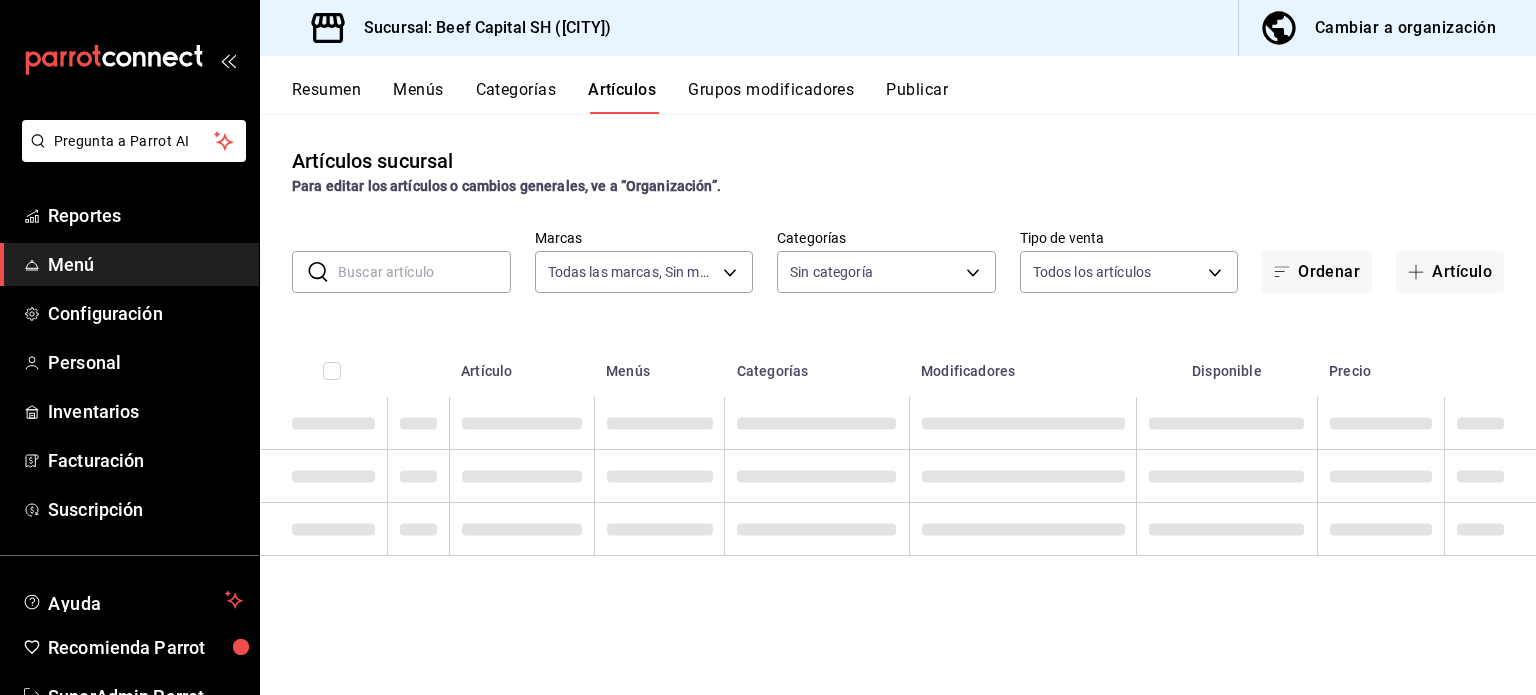 type on "ff0942d4-a114-4278-bf43-4291bef7f875,c44b17cd-f0d2-44be-bc0b-f595a1b51d35,b1aff85c-33f8-41d6-9d6d-0d690ab08e76,008fc179-fcc6-4a64-9dbd-36ce493a1344,3ec34a38-ccfe-4482-983f-257f78d3843e,97cad52b-a850-43e5-8d4c-d7aed6c09922,ac3e87f6-97ec-4cab-bde8-d360ae3efe70,1ecb4aca-5a84-4dd1-8d21-6ae91fe69013,815c5d17-5cbe-4f3a-828e-927657aec93b,9b51590f-a894-4851-a53d-ceb6ea658026,e4e74c07-f3ae-479b-bdad-319df72fcc65,a3da39dd-bc99-4807-916e-897373cc3639,b8556722-043e-4805-b144-7c24cdeaa590,0b535179-87b4-400f-b7e3-43af57f4d86f,811c6920-9925-469f-ad95-75a70ea70971,55bfdf99-c98d-4bd3-a5b1-7deb27048241,4b32eb49-07cc-4eb2-a9b2-1213d62001a4,8b0c6748-a99f-4bb6-ae13-aa08bc0411e1,f9afbda5-ddd3-4ada-b322-604b10745603,c00e90db-906a-414b-b033-b0e976c55911,ed8464b0-ae2d-48fb-a3a1-69b90906862d,2bfadb4c-40b0-43b3-b672-57427fda0e37,25b48a25-f7d5-4d46-af2a-a14d569b378f,d1586cb1-38c0-4d3a-8be9-15fc38c88de1,33c40437-a4d4-4e20-946a-026ba95b49b3,6c483df0-7df1-4876-beda-8d11b225c510,0ae1a585-21c1-4fa5-b112-9aeb7d82f0ed,09b2c54c-1b45-477a-b65..." 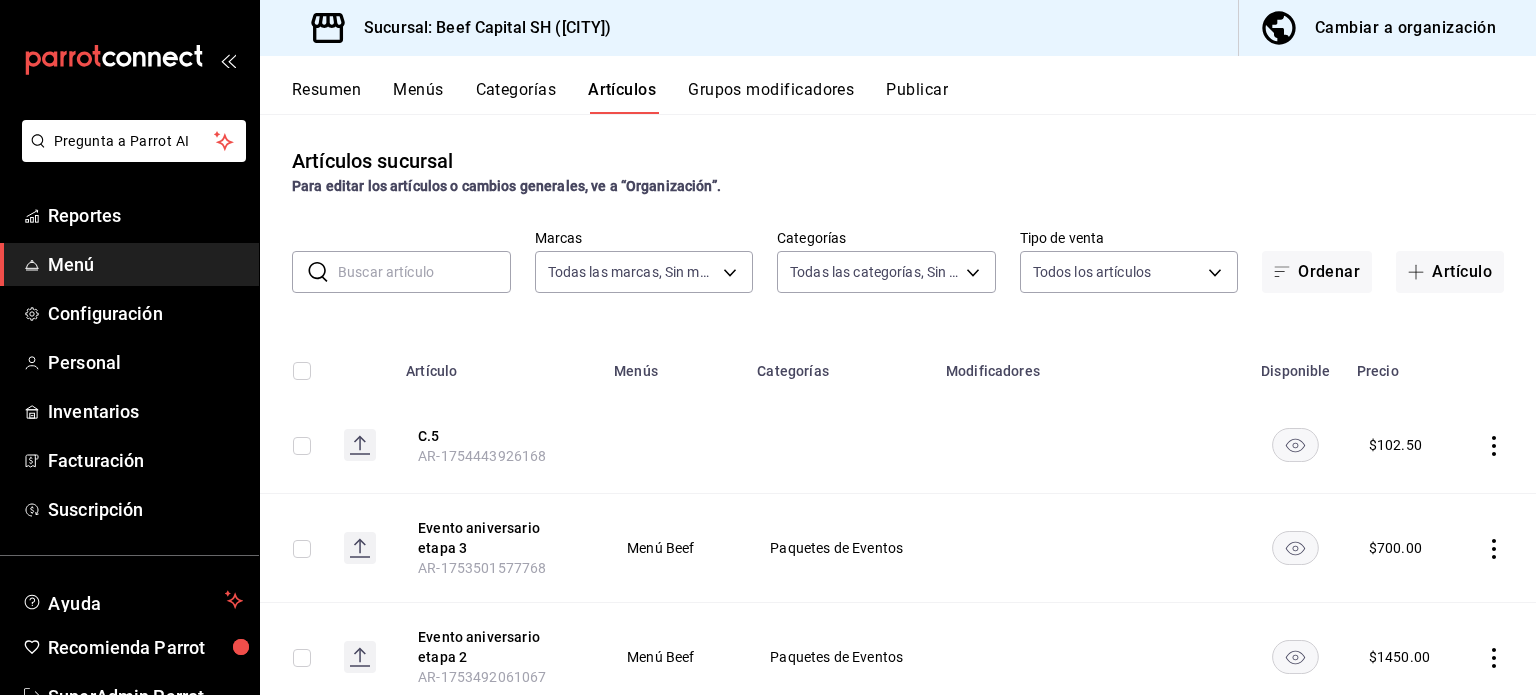 click at bounding box center (424, 272) 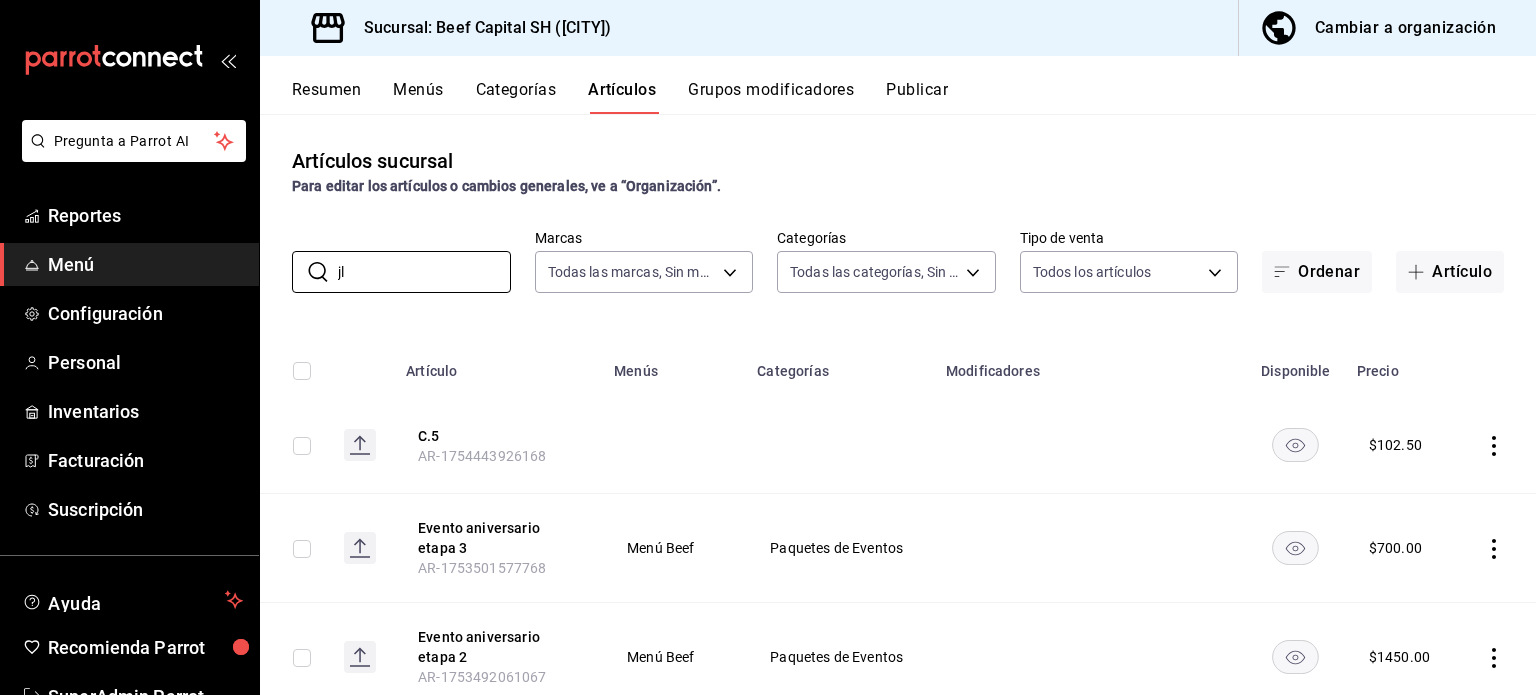 type on "j" 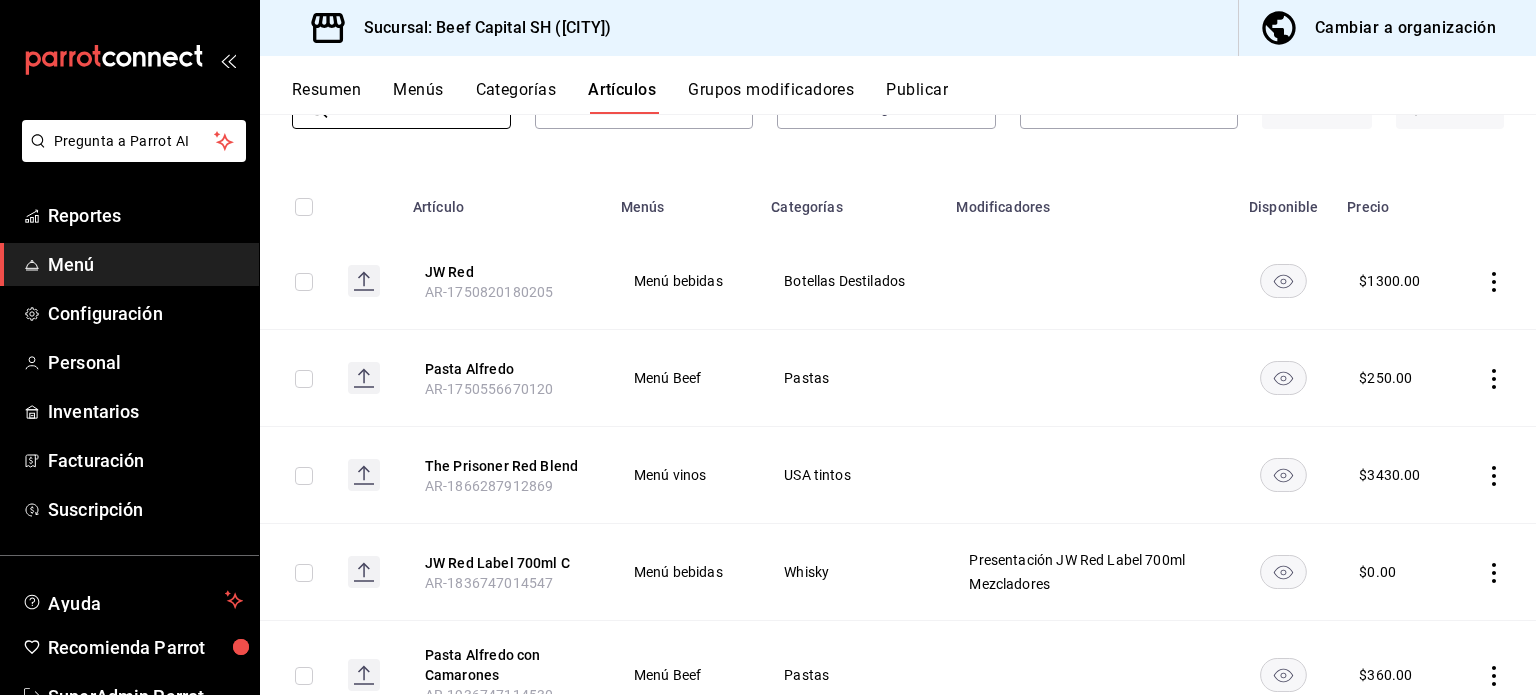 scroll, scrollTop: 167, scrollLeft: 0, axis: vertical 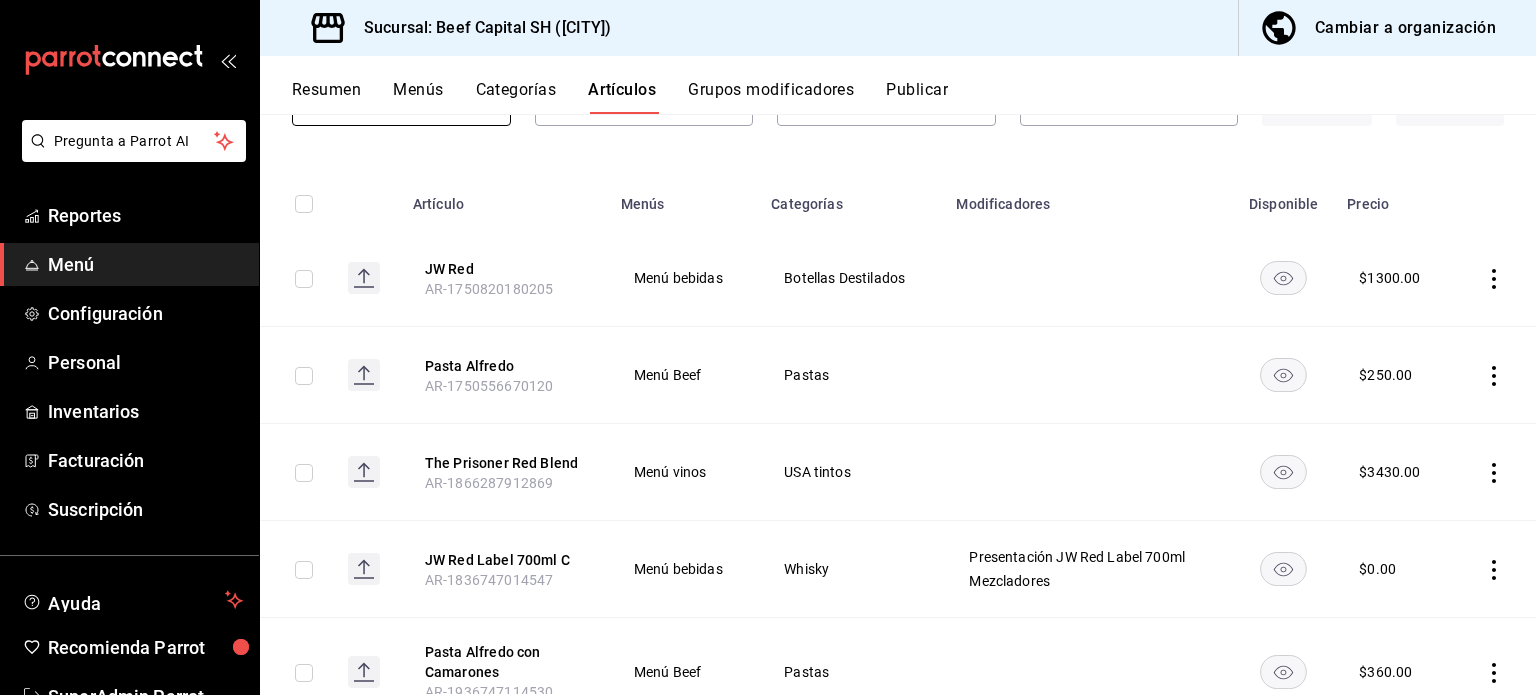type on "red" 